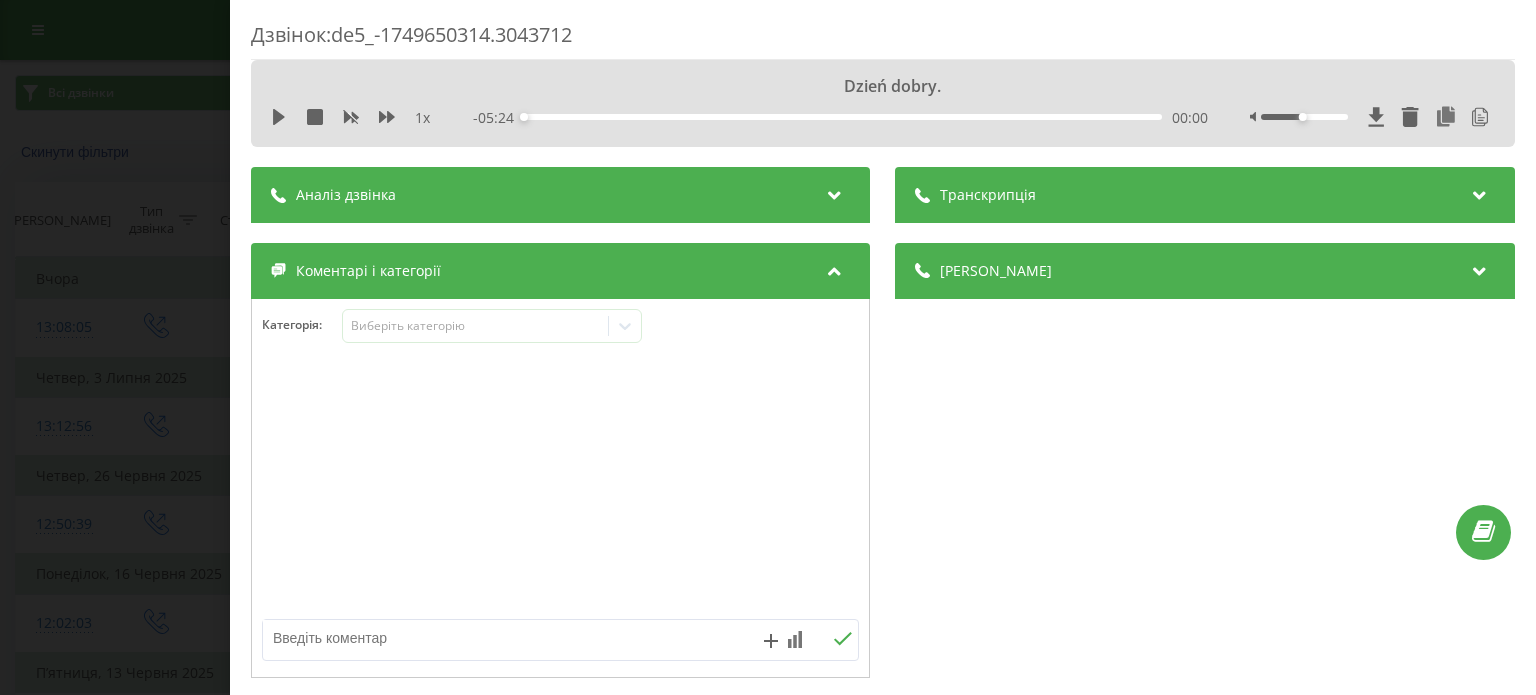 scroll, scrollTop: 328, scrollLeft: 0, axis: vertical 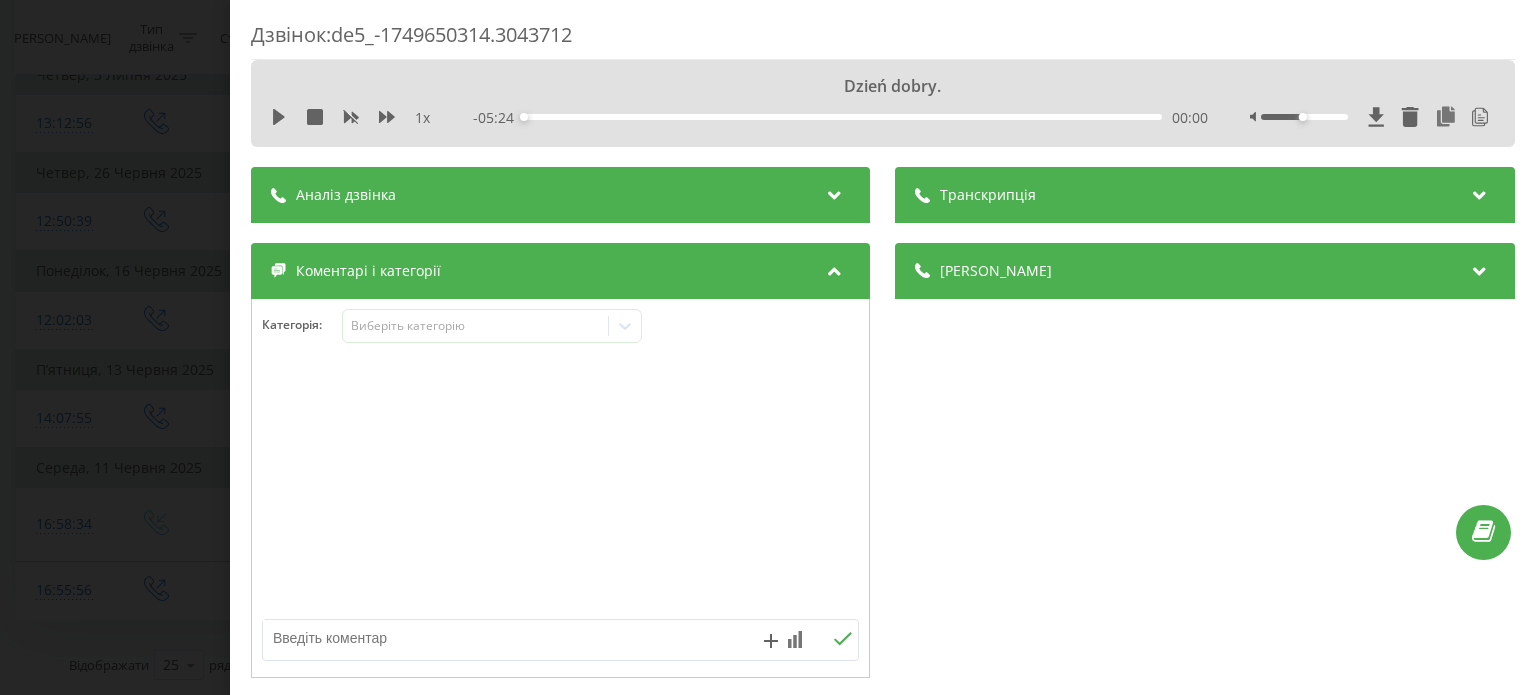 click on "Транскрипція" at bounding box center (989, 195) 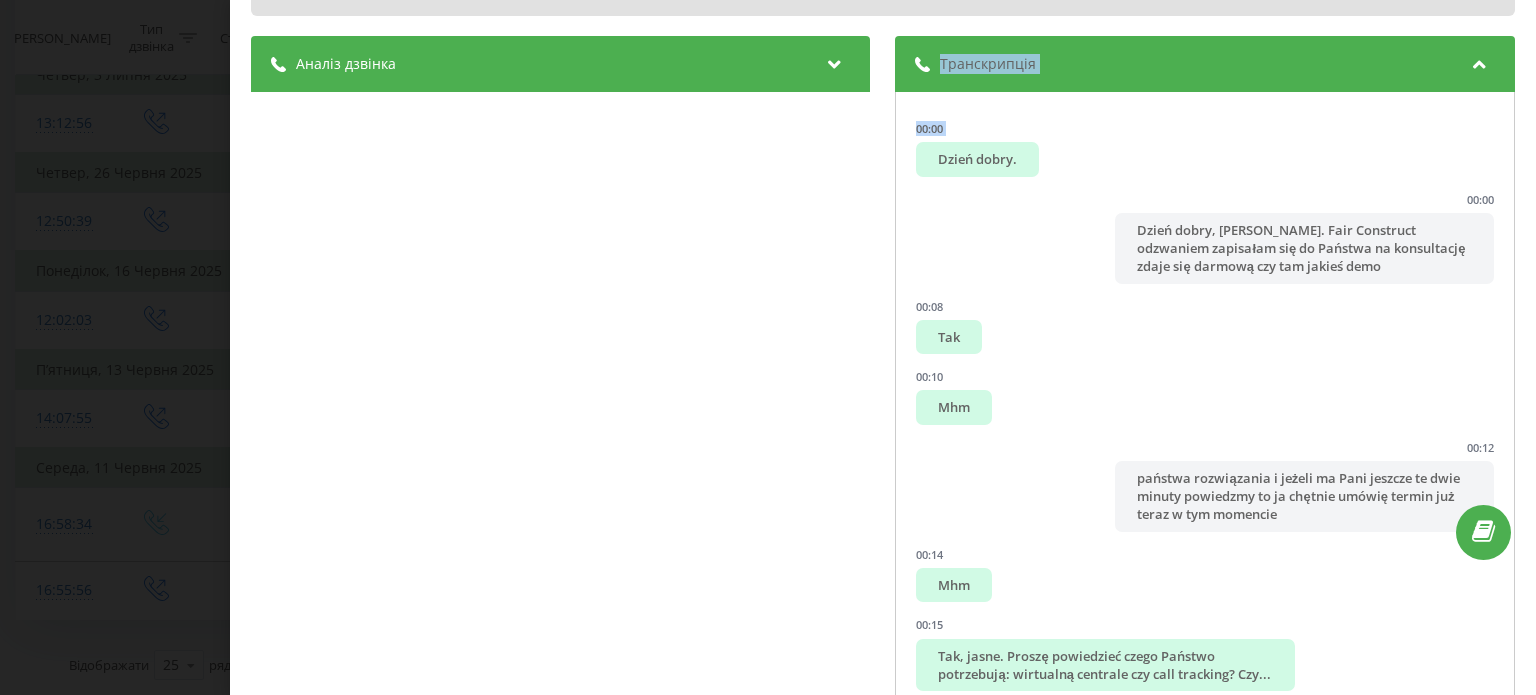 scroll, scrollTop: 223, scrollLeft: 0, axis: vertical 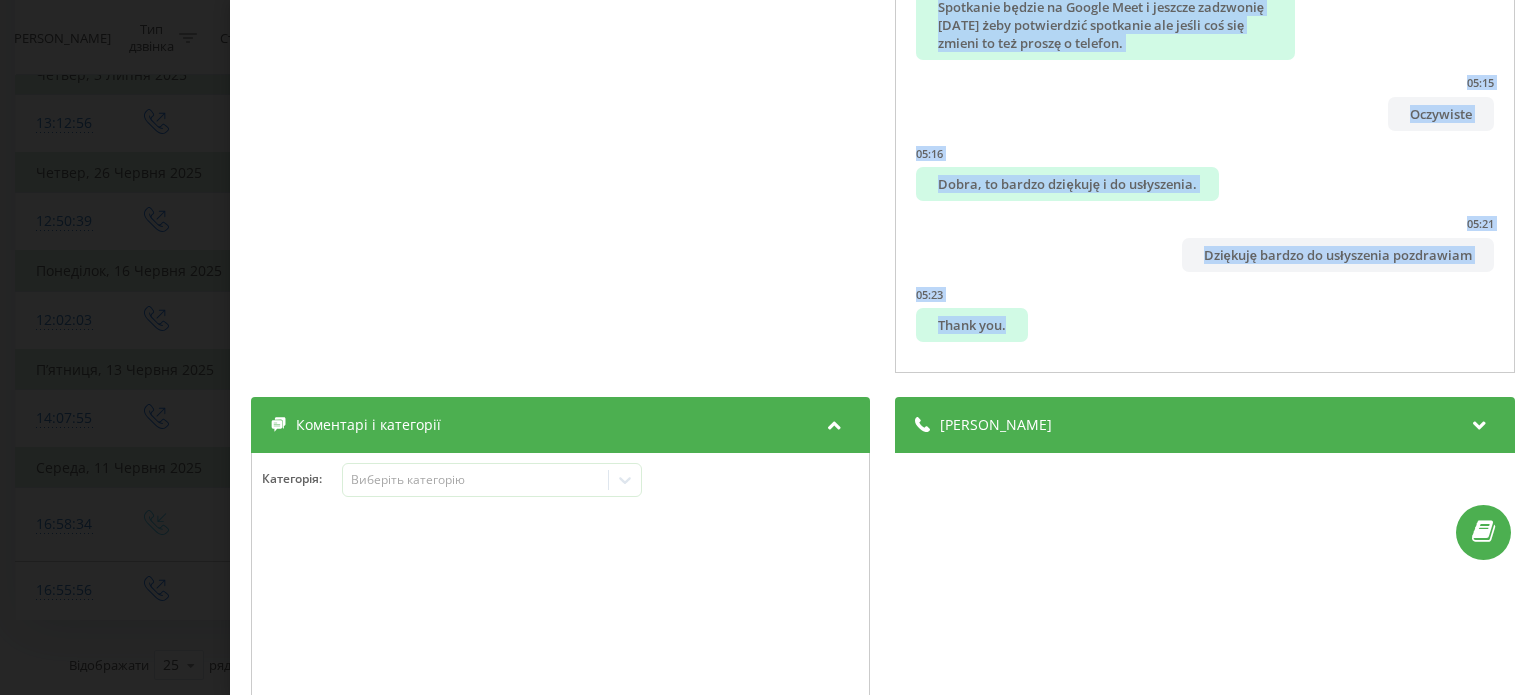 drag, startPoint x: 900, startPoint y: 284, endPoint x: 1172, endPoint y: 367, distance: 284.38177 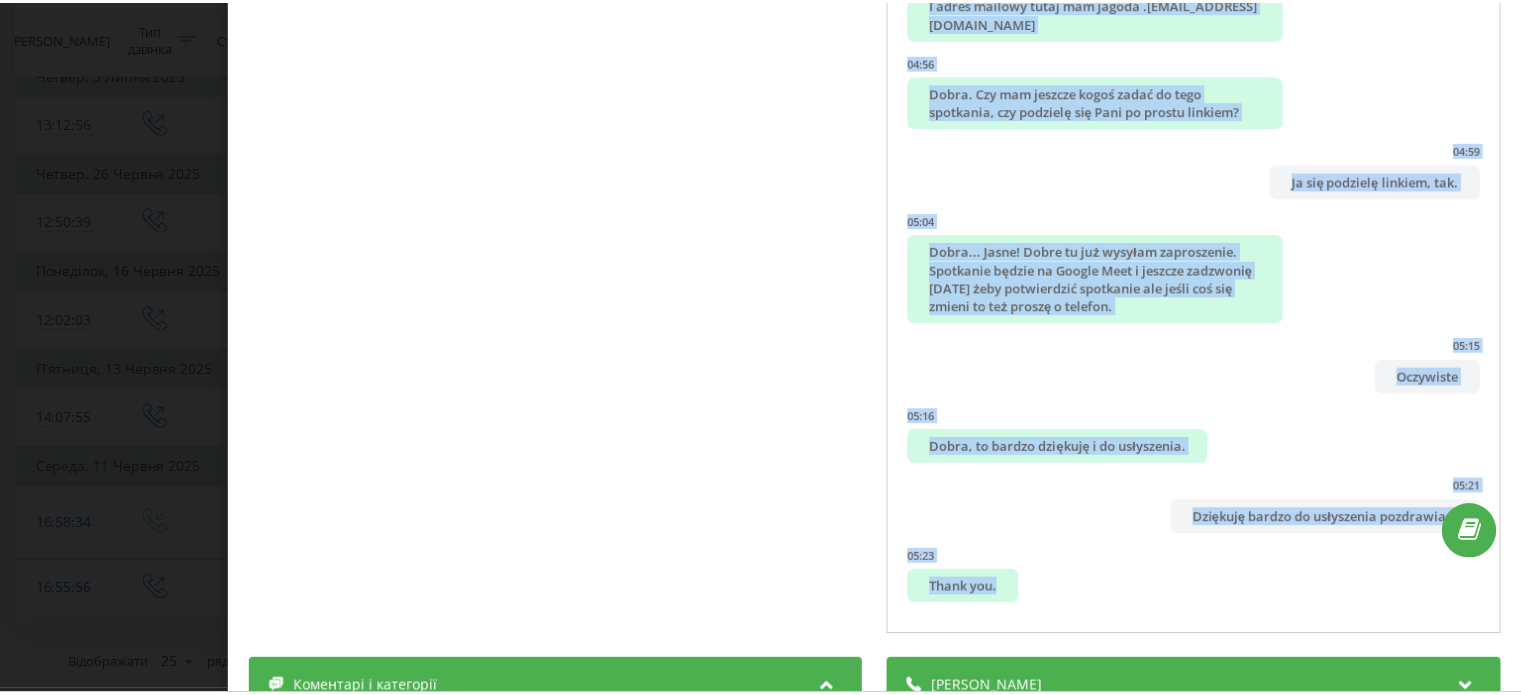 scroll, scrollTop: 0, scrollLeft: 0, axis: both 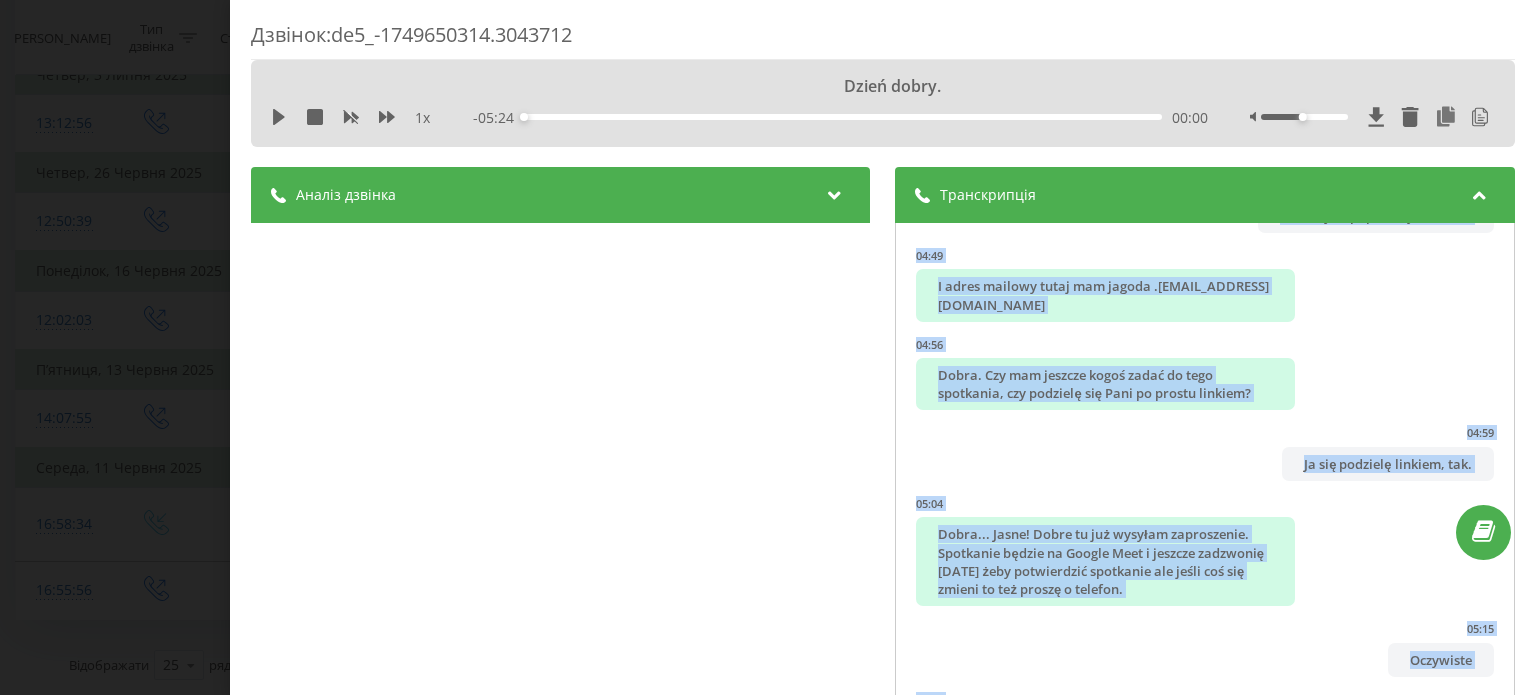 click on "Дзвінок :  de5_-1749650314.3043712 Dzień dobry.   1 x  - 05:24 00:00   00:00   Транскрипція 00:00 Dzień dobry. 00:00 Dzień dobry, Jagoda Szulak. Fair Construct odzwaniem zapisałam się do Państwa na konsultację zdaje się darmową czy tam jakieś demo 00:08 Tak 00:10 Mhm 00:12 państwa rozwiązania i jeżeli ma Pani jeszcze te dwie minuty powiedzmy to ja chętnie umówię termin już teraz w tym momencie 00:14 Mhm 00:15 Tak, jasne. Proszę powiedzieć czego Państwo potrzebują: wirtualną centrale czy call tracking? Czy... 00:22 To co my robimy to chcielibyśmy skoordynować pracę naszego zespołu, który zajmuje się cold callingiem z programem CRM. 00:28 Jasne, rozumiem. Dobra i czy mamy już państwo jakieś podobné rozwiązanie? Czy na razie nic jeśli chodzi o taką telefonię? 00:52 My w tym momencie korzystamy z programu za darmo. Nie wiem, czy pokrywacie się absolutnie 00:58 00:58 kwestii jakby rozwiązań technicznych no ale ze względu na to że zaczynamy działać 01:05" at bounding box center (768, 347) 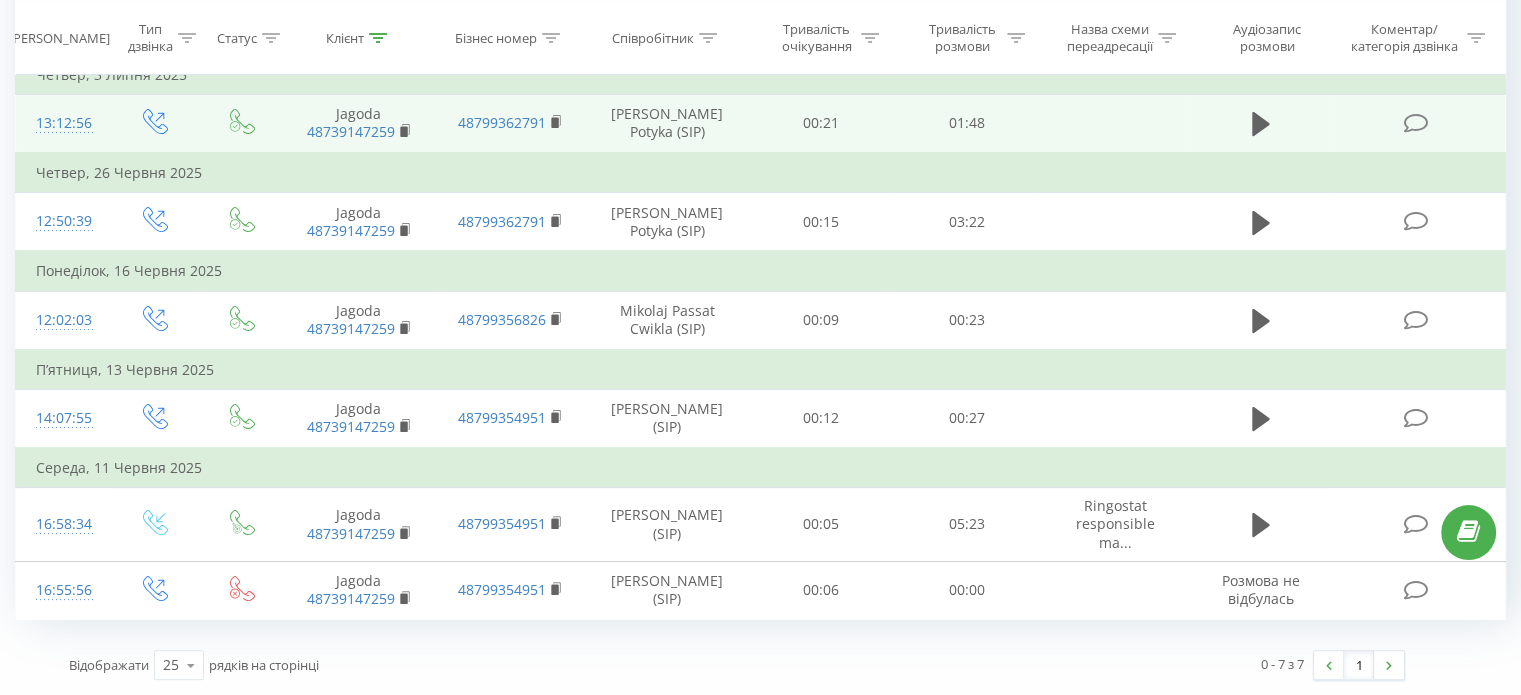 scroll, scrollTop: 0, scrollLeft: 0, axis: both 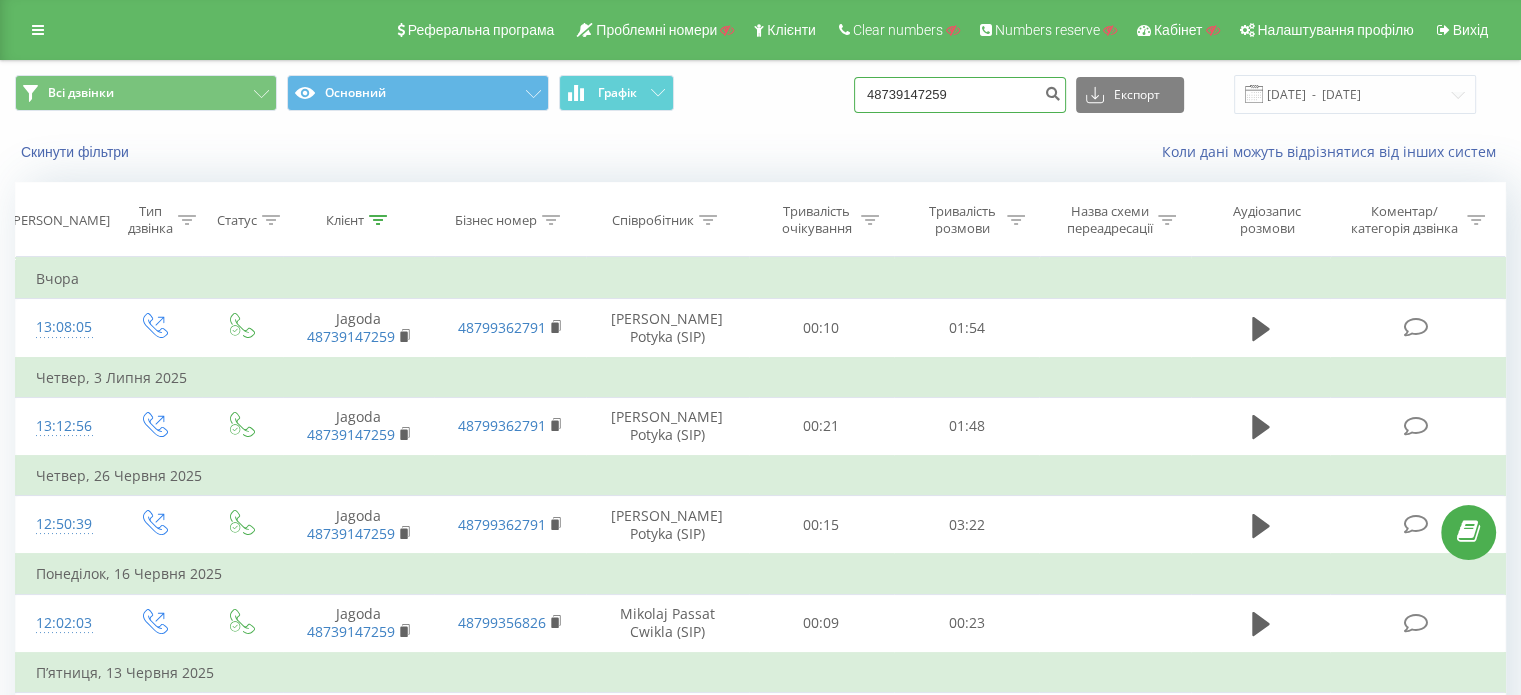 click on "48739147259" at bounding box center (960, 95) 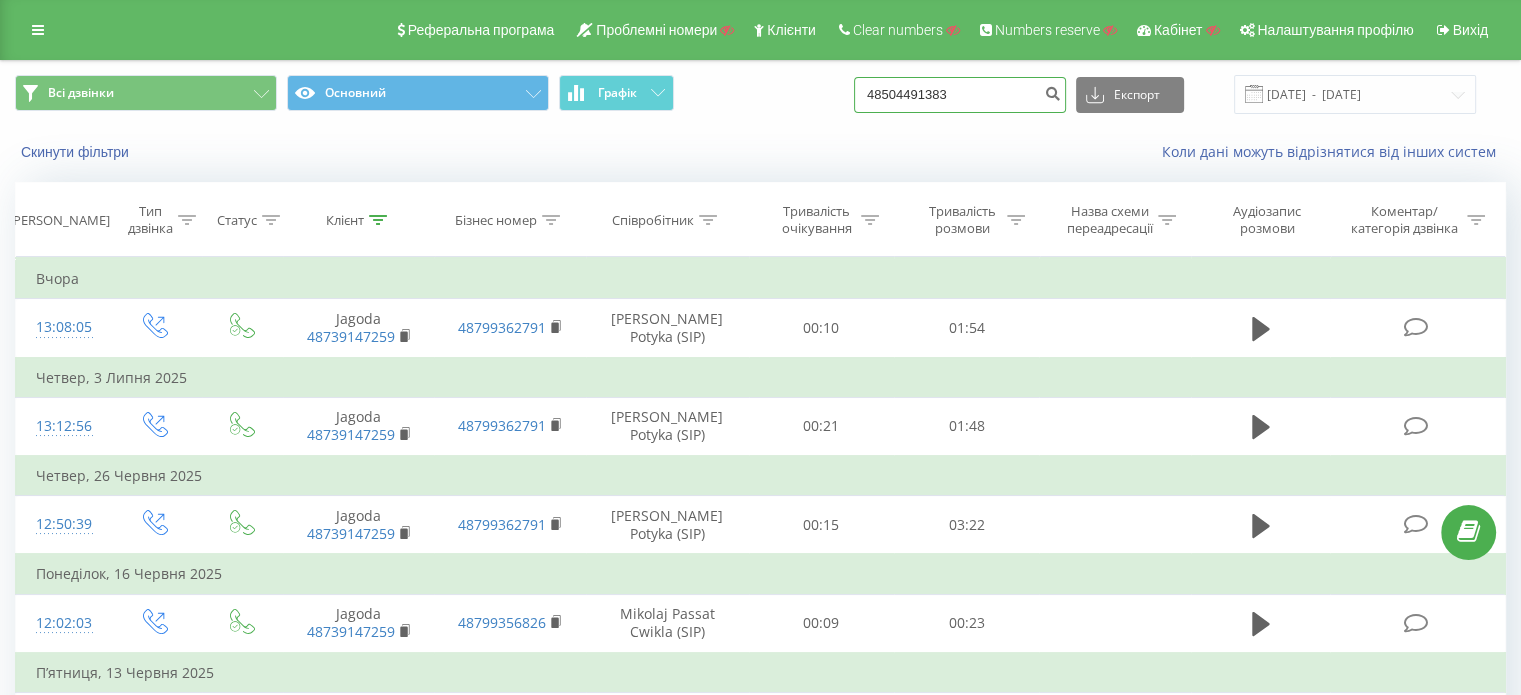 type on "48504491383" 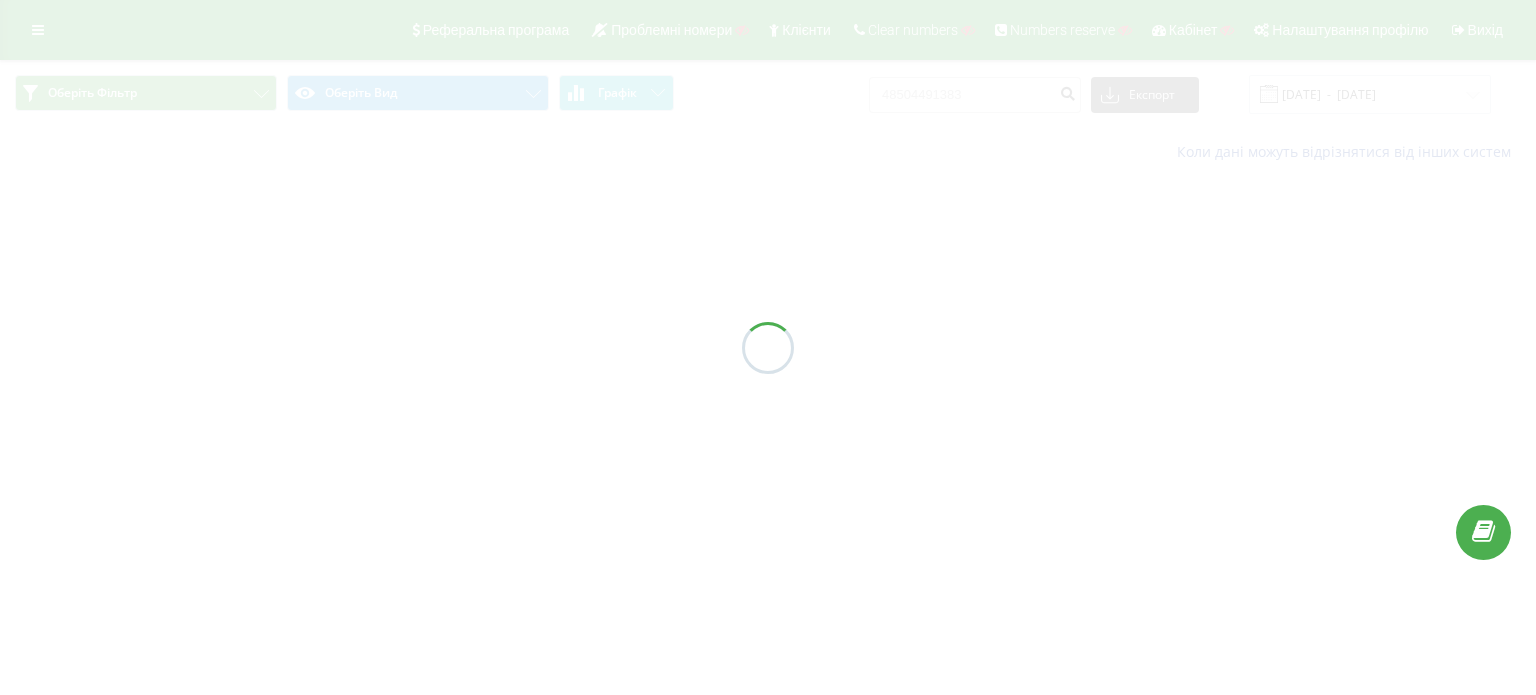 scroll, scrollTop: 0, scrollLeft: 0, axis: both 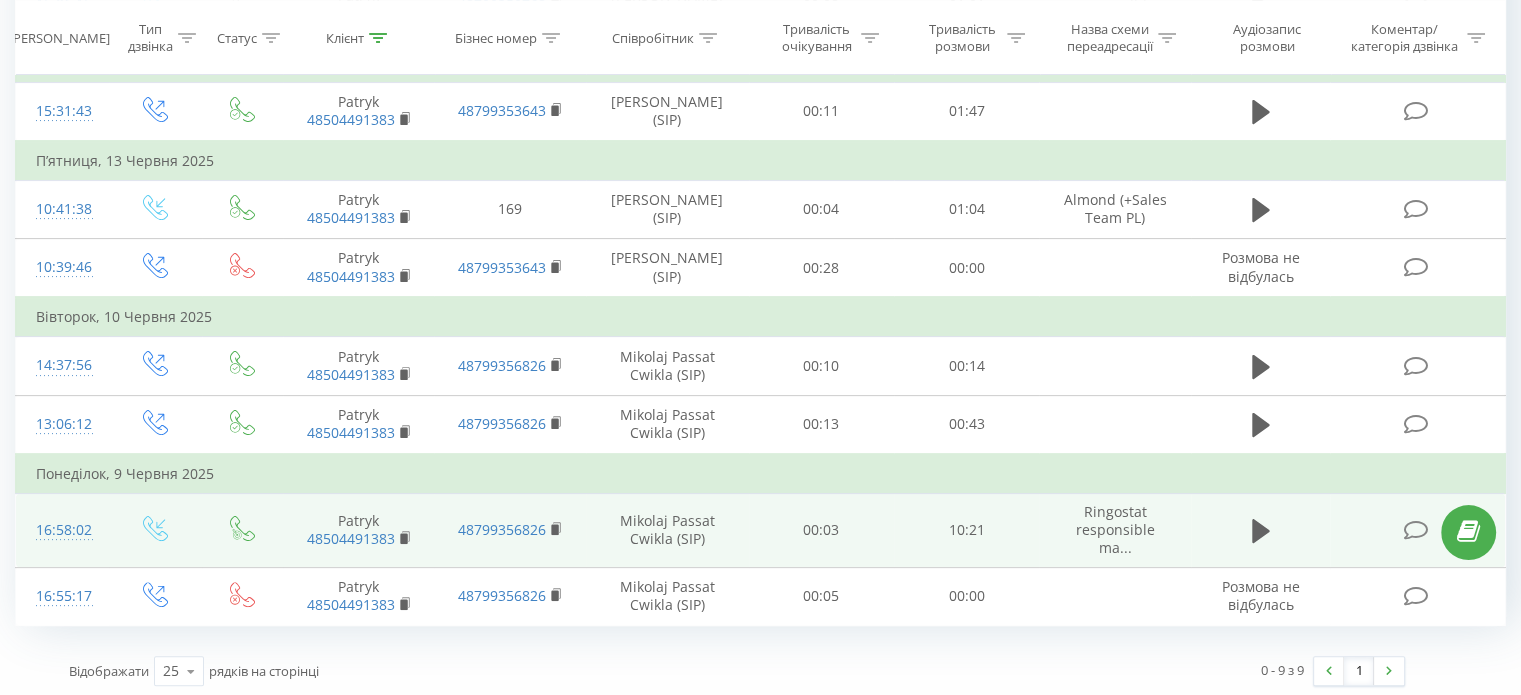 click at bounding box center [1415, 530] 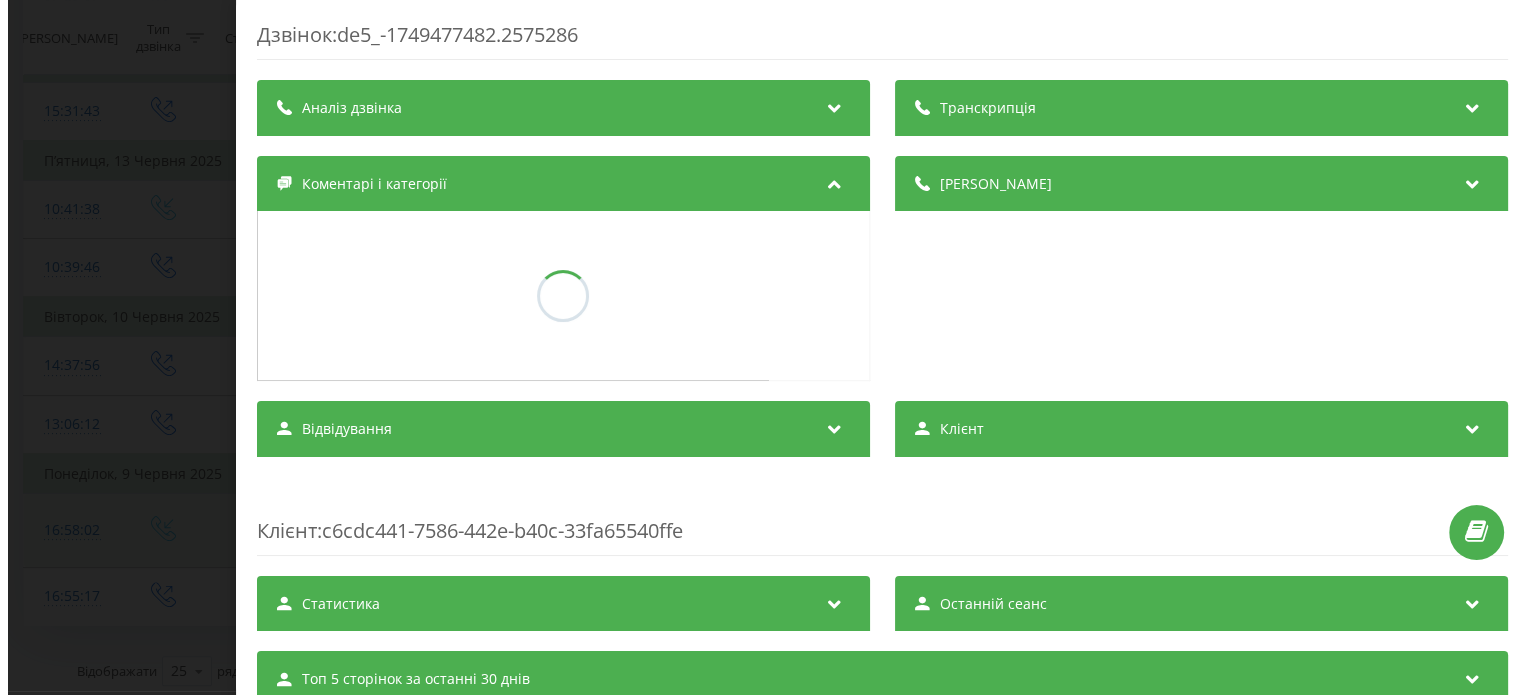 scroll, scrollTop: 399, scrollLeft: 0, axis: vertical 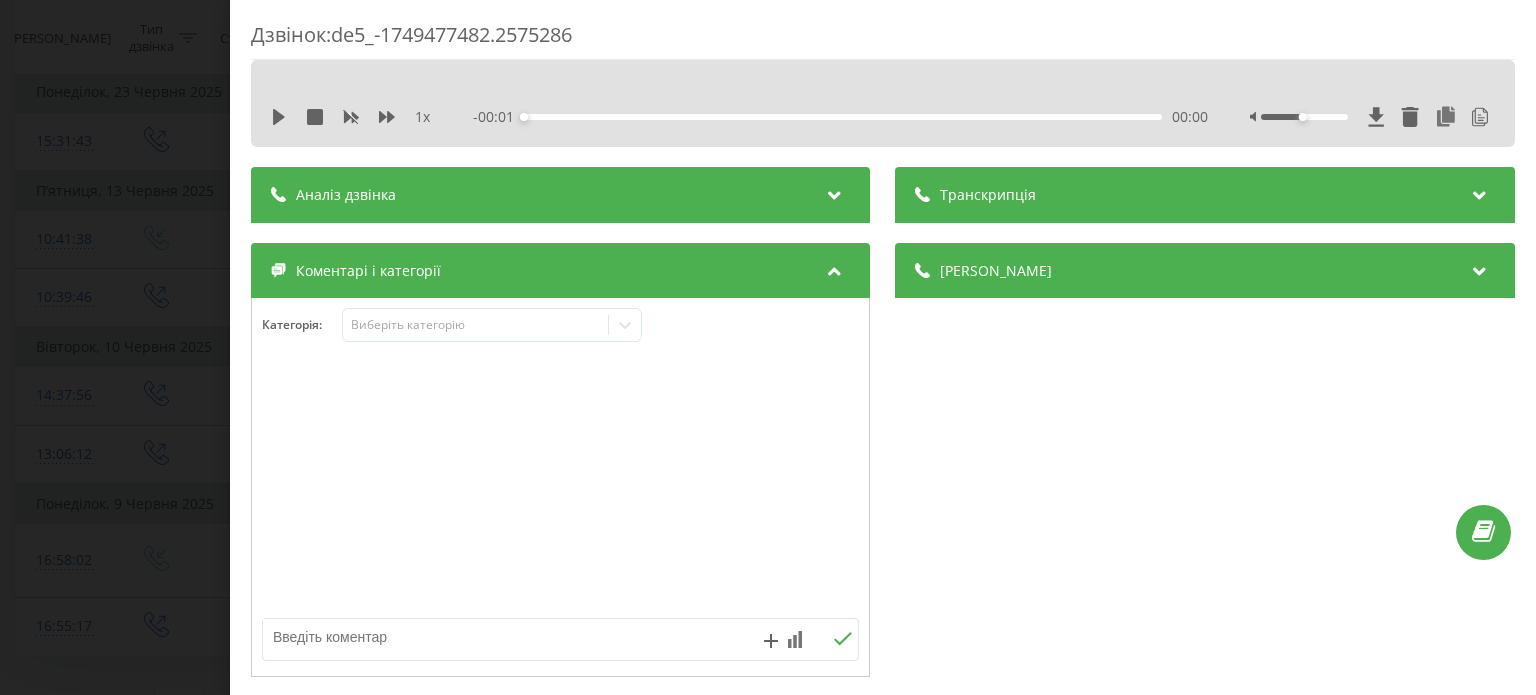 click on "Транскрипція" at bounding box center [1205, 195] 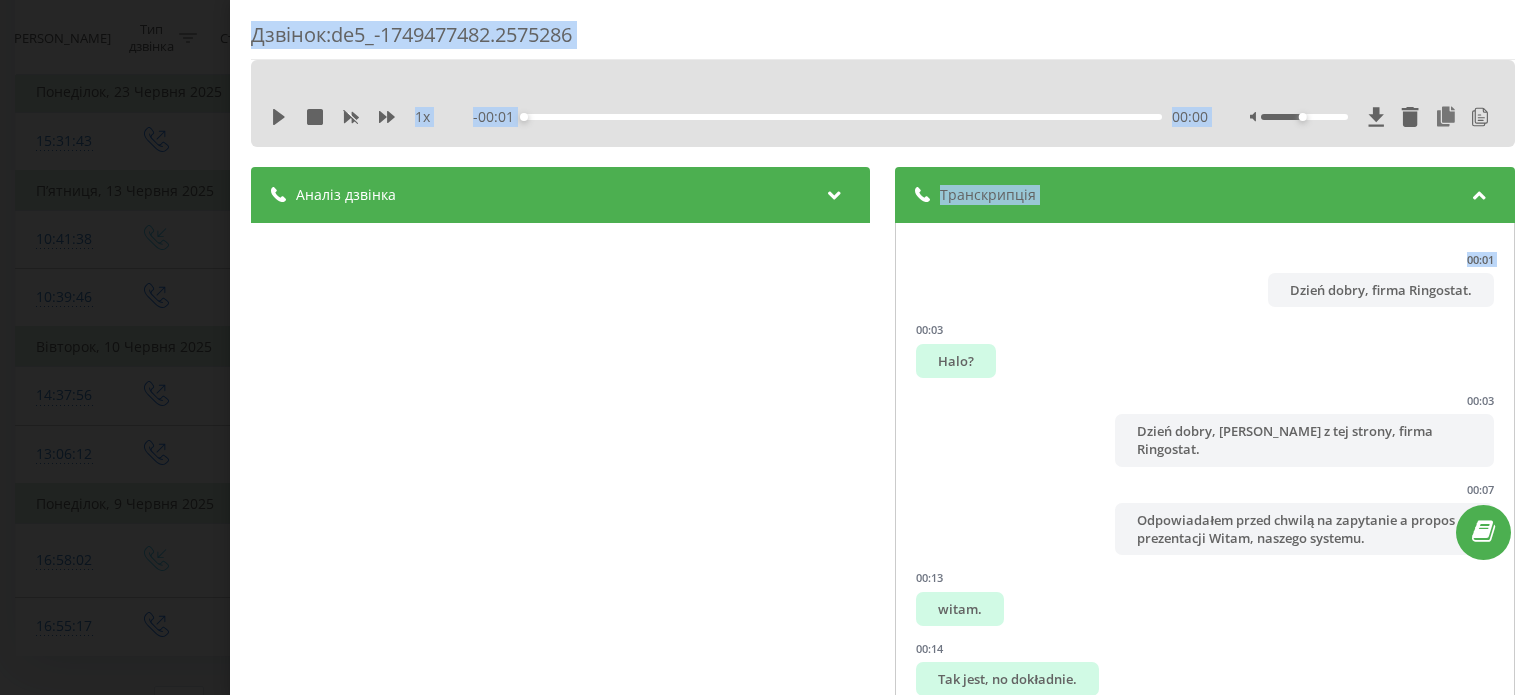 scroll, scrollTop: 223, scrollLeft: 0, axis: vertical 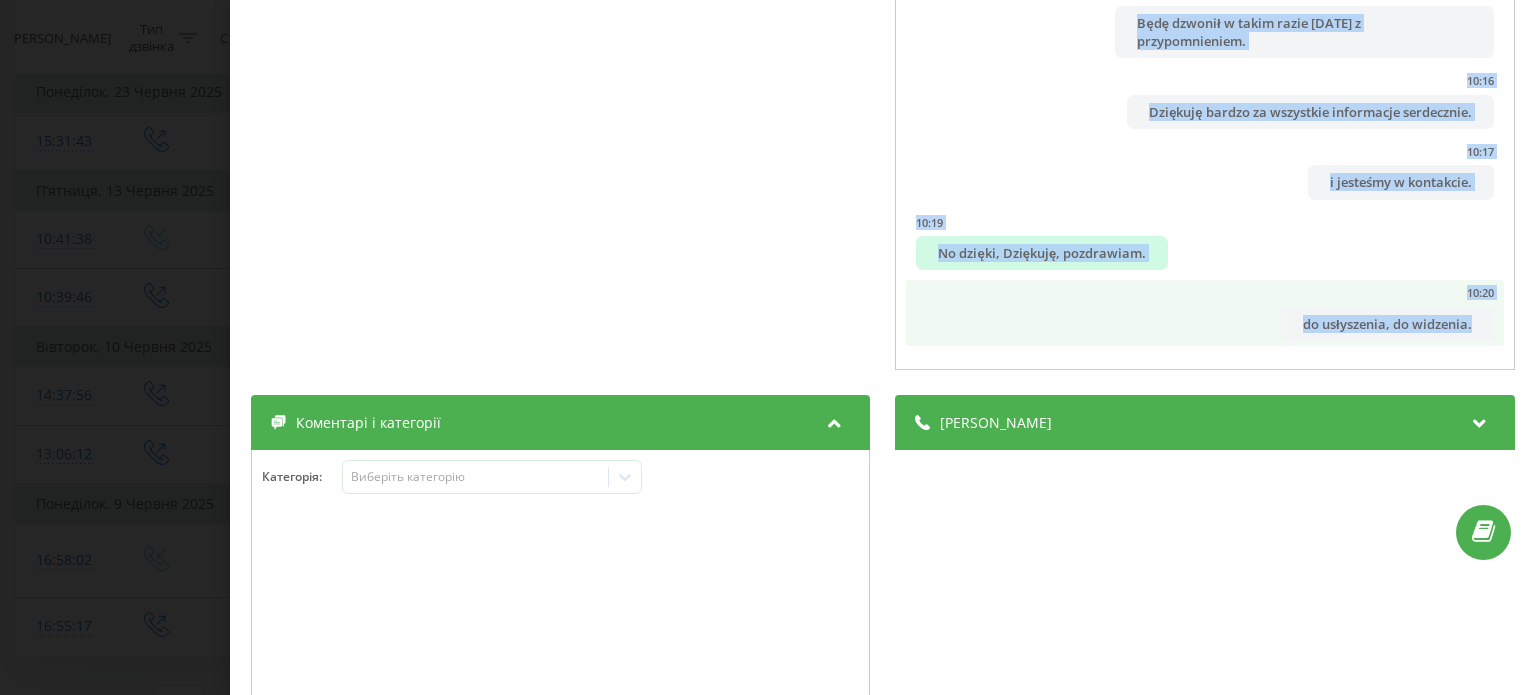 drag, startPoint x: 912, startPoint y: 285, endPoint x: 1450, endPoint y: 316, distance: 538.8924 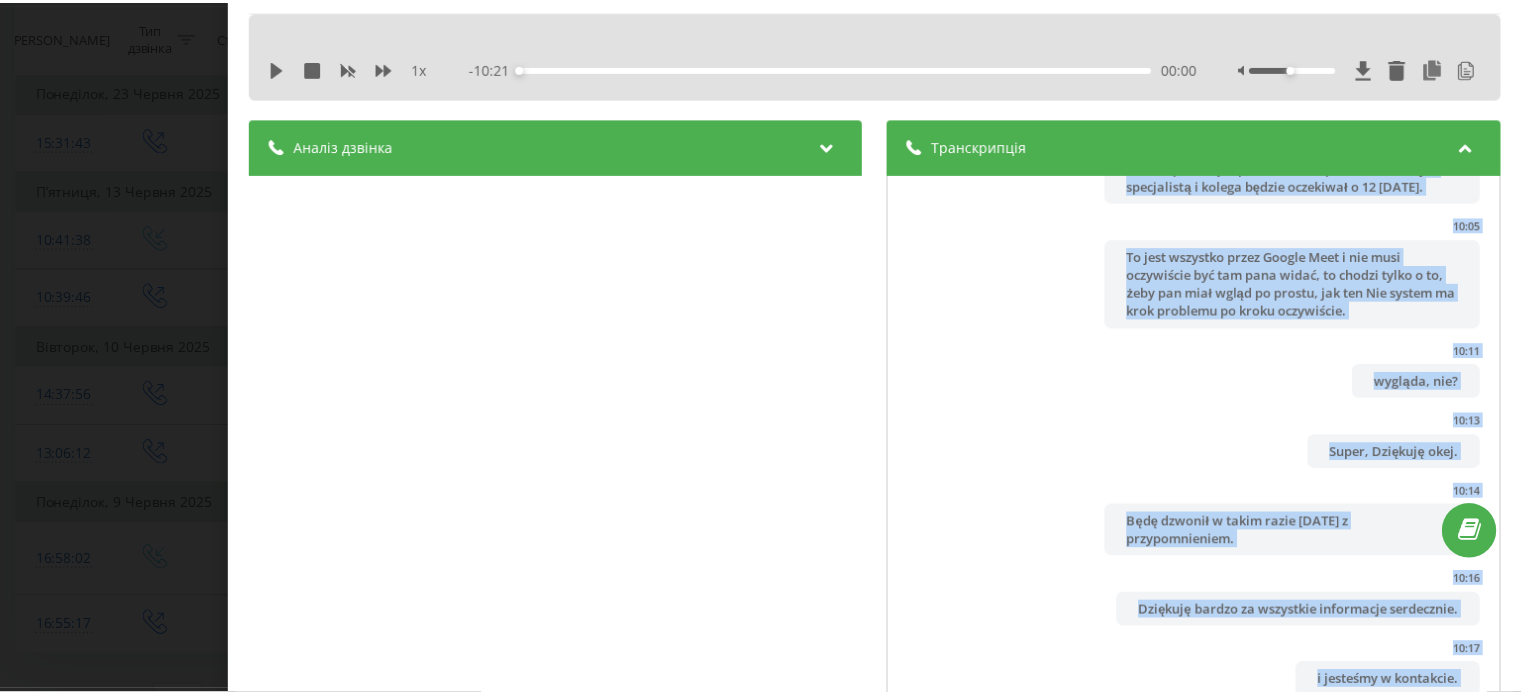 scroll, scrollTop: 0, scrollLeft: 0, axis: both 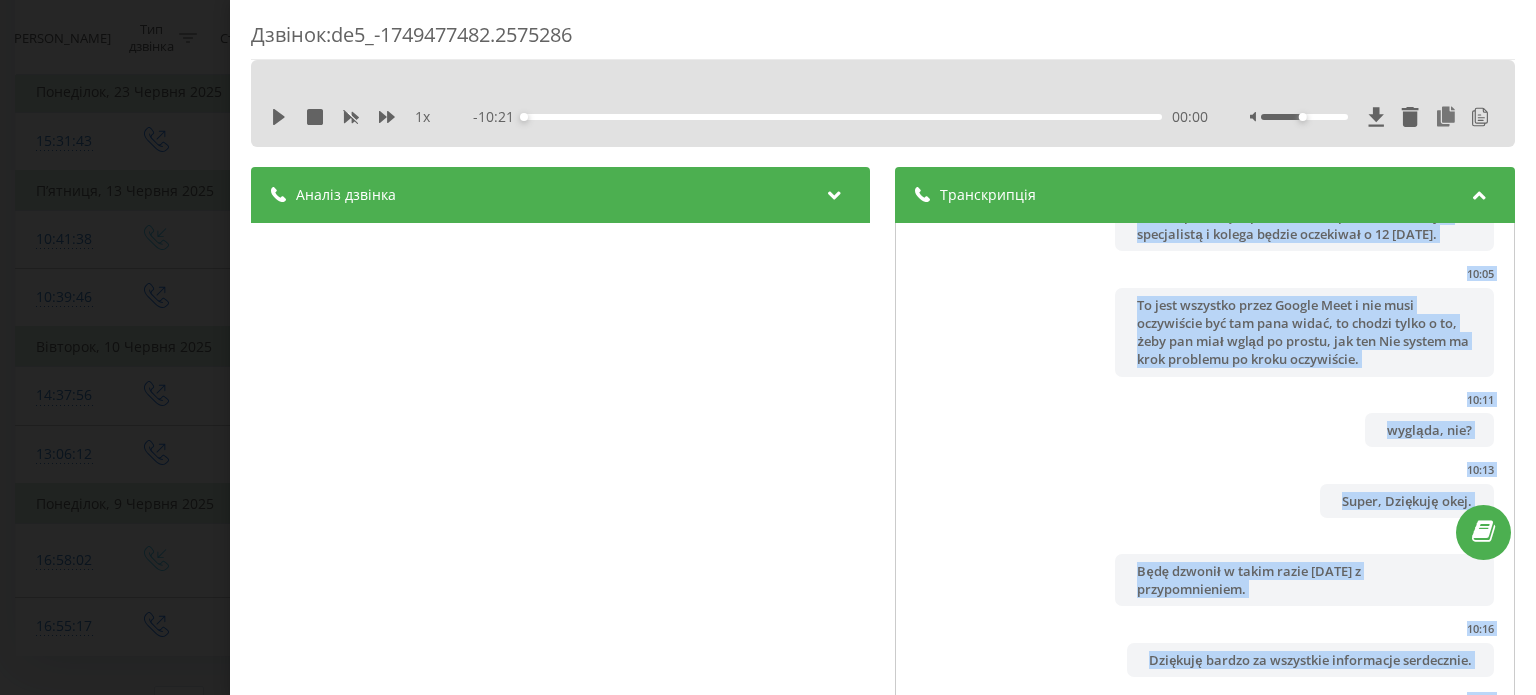 click on "Дзвінок :  de5_-1749477482.2575286   1 x  - 10:21 00:00   00:00   Транскрипція 00:01 Dzień dobry, firma Ringostat. 00:03 Halo? 00:03 Dzień dobry, Świkła Mikołaj z tej strony, firma Ringostat. 00:07 Odpowiadałem przed chwilą na zapytanie a propos prezentacji Witam, naszego systemu. 00:13 witam. 00:14 Tak jest, no dokładnie. 00:15 Słucham pana więzienia. 00:17 jest. 00:17 Chciałbym w takim razie zapytać, w jaki sposób generalnie mógłbym tutaj panu pomóc? 00:21 Znaczy Czy ma pan my już ewentualnie... 00:22 tutaj chcemy... 00:24 Słucham, Już słucham. 00:27 przepraszam. 00:28 Wie pan co, panie Mikołaju, chcielibyśmy to podpiąć pod lightspace'a. 00:36 OK, czyli rozumiem Państwo nas znaleźli po Tak prostu na stronie przez naszego partnera. 00:41 jest, no dokładnie, Jasne, no. 00:43 OK. 00:43 A proszę mi w takim razie powiedzieć, ile generalnie Dwie. 00:45 00:54 OK, czyli dwóch użytkowników, a ile numerów? 00:59 01:06 01:17 Ok, na tej zasadzie. 01:18 01:18 01:20 No." at bounding box center [768, 347] 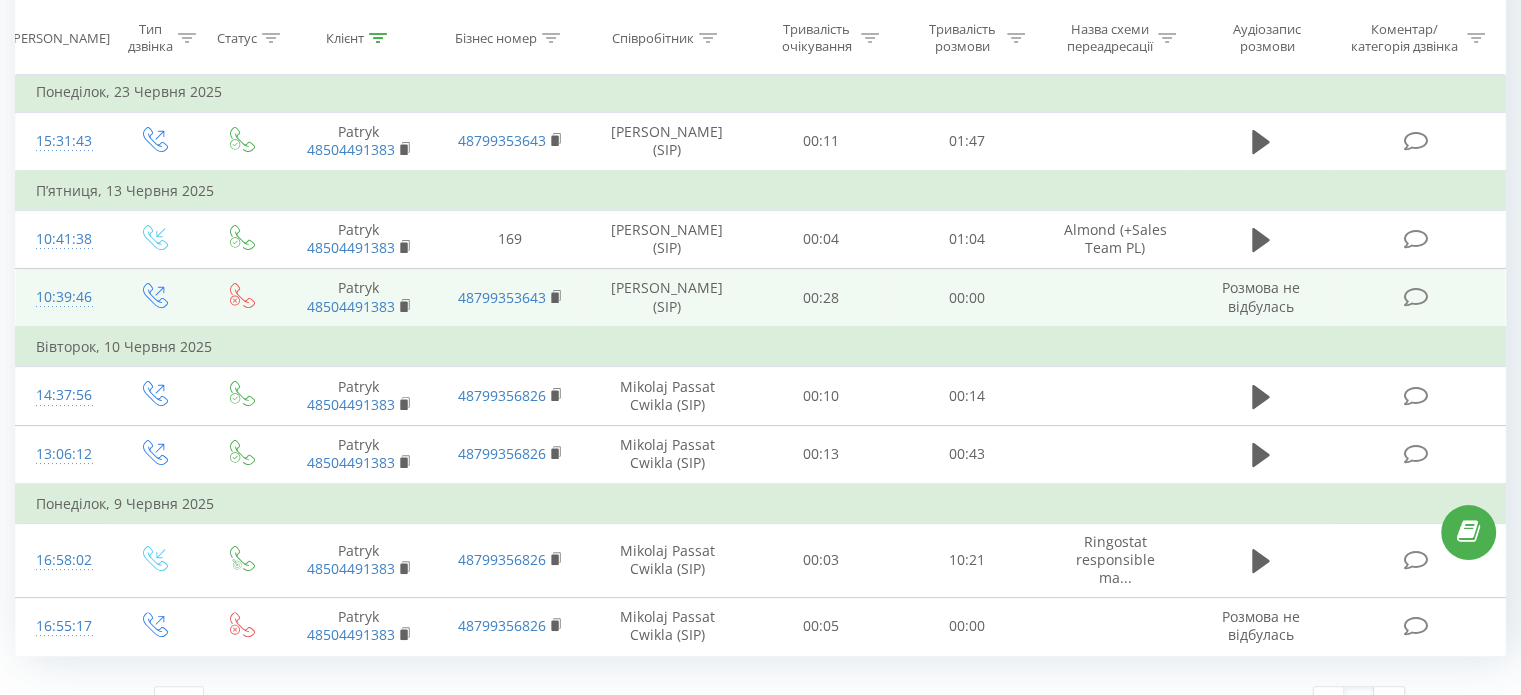 scroll, scrollTop: 0, scrollLeft: 0, axis: both 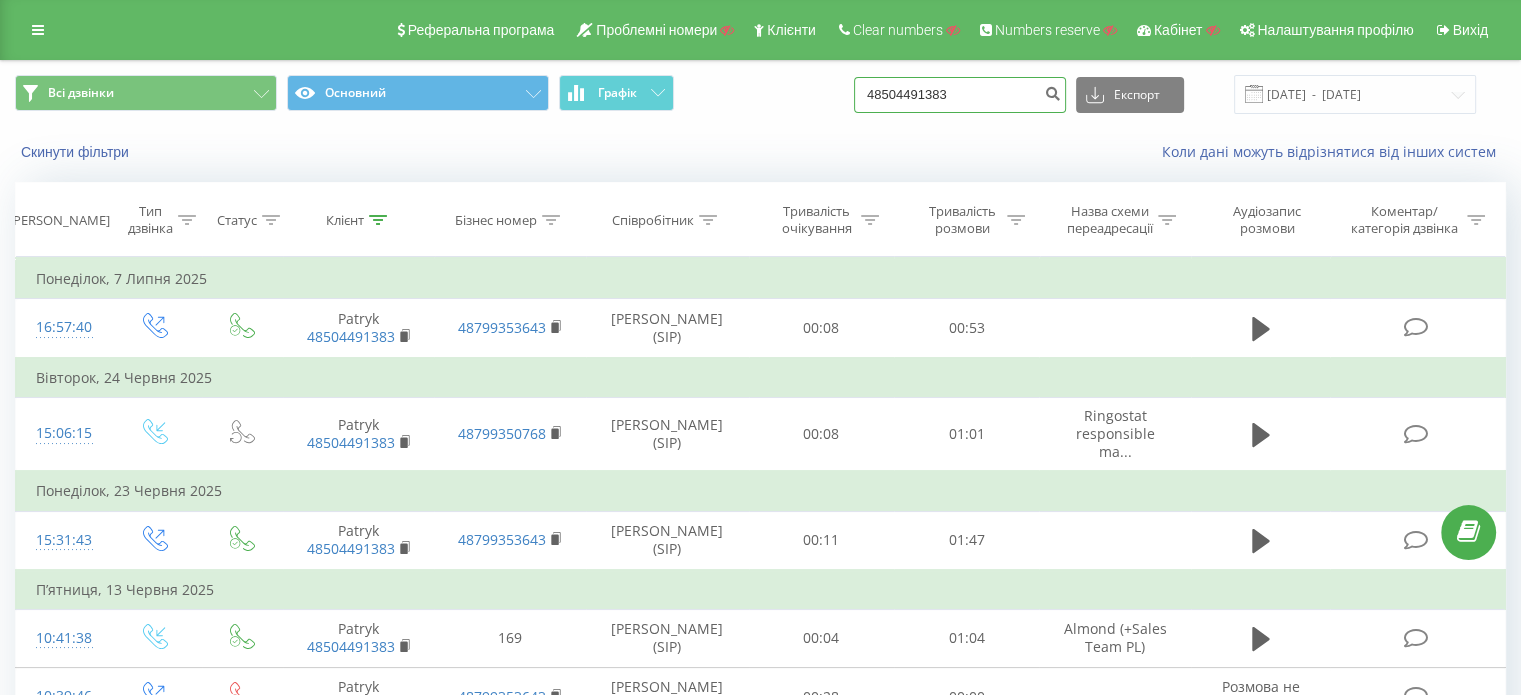 click on "48504491383" at bounding box center (960, 95) 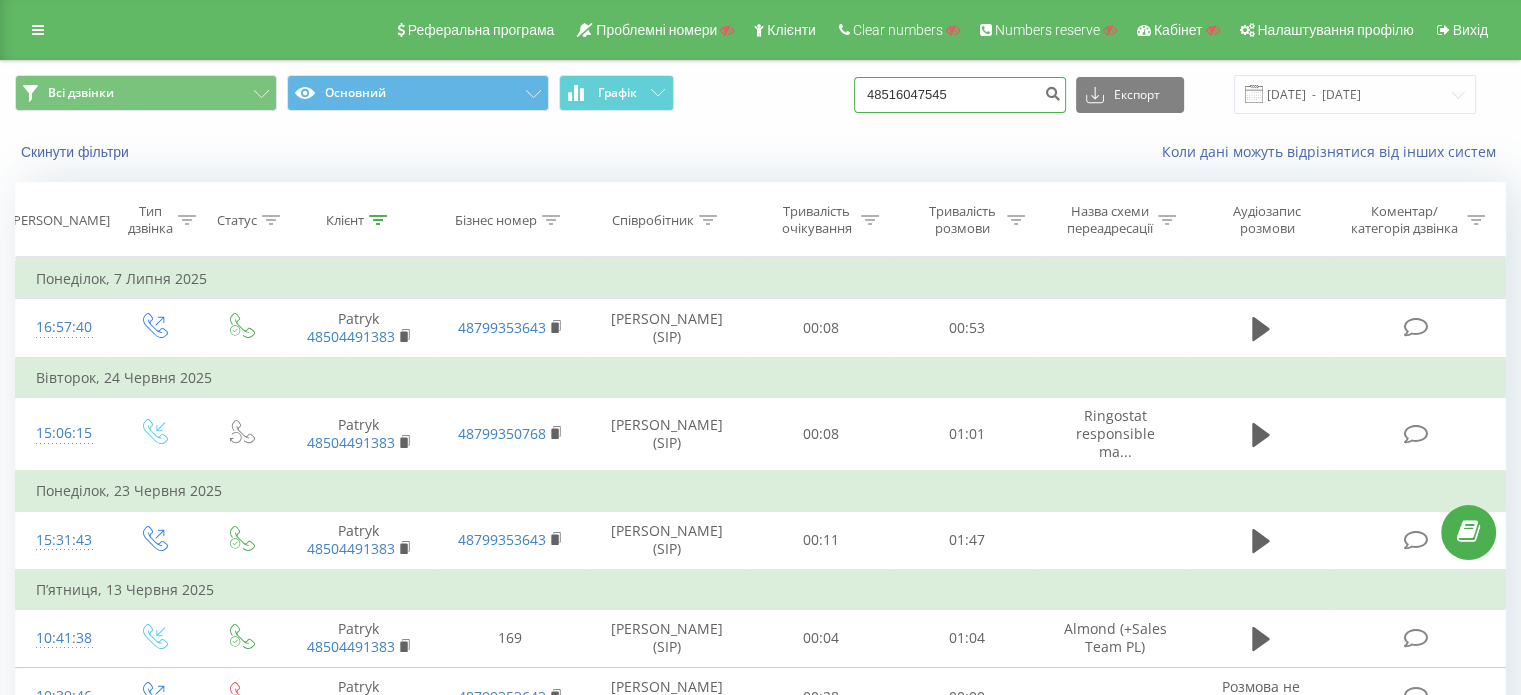 type on "48516047545" 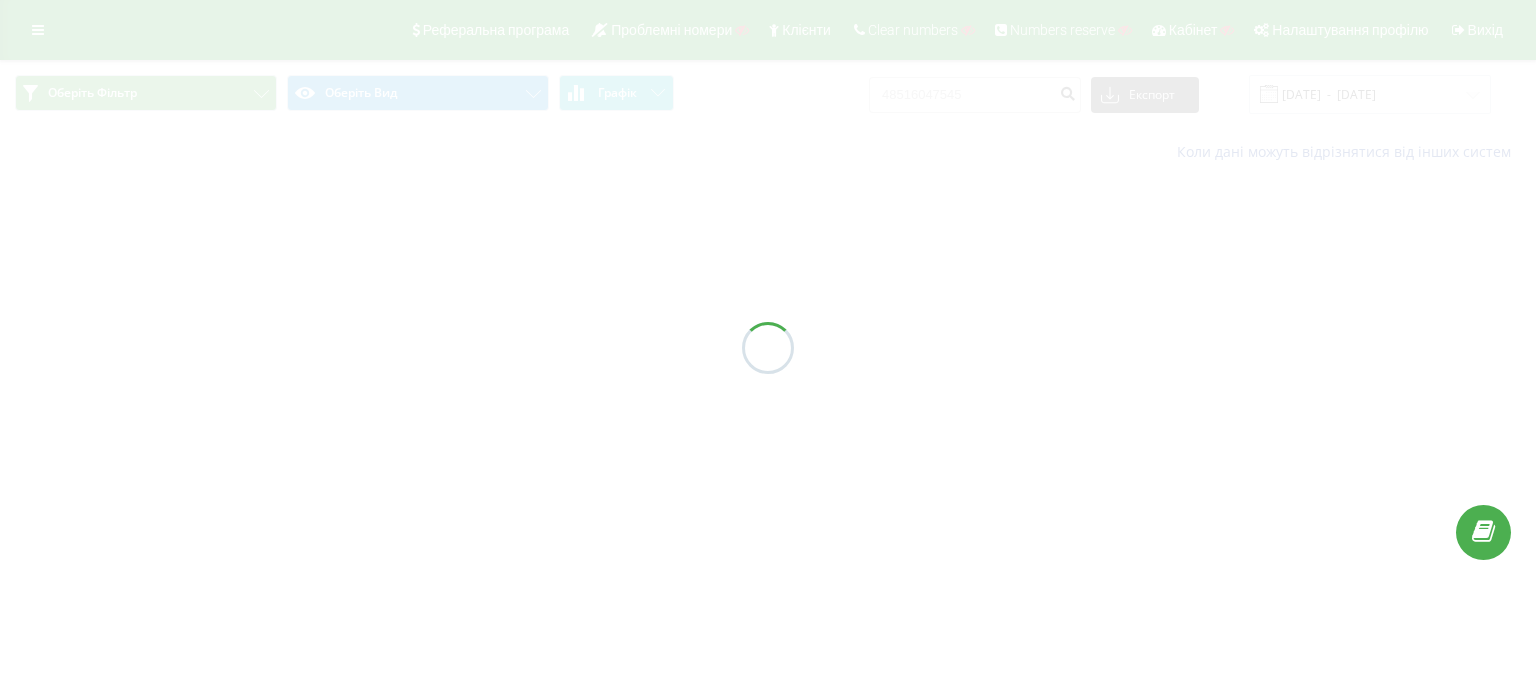 scroll, scrollTop: 0, scrollLeft: 0, axis: both 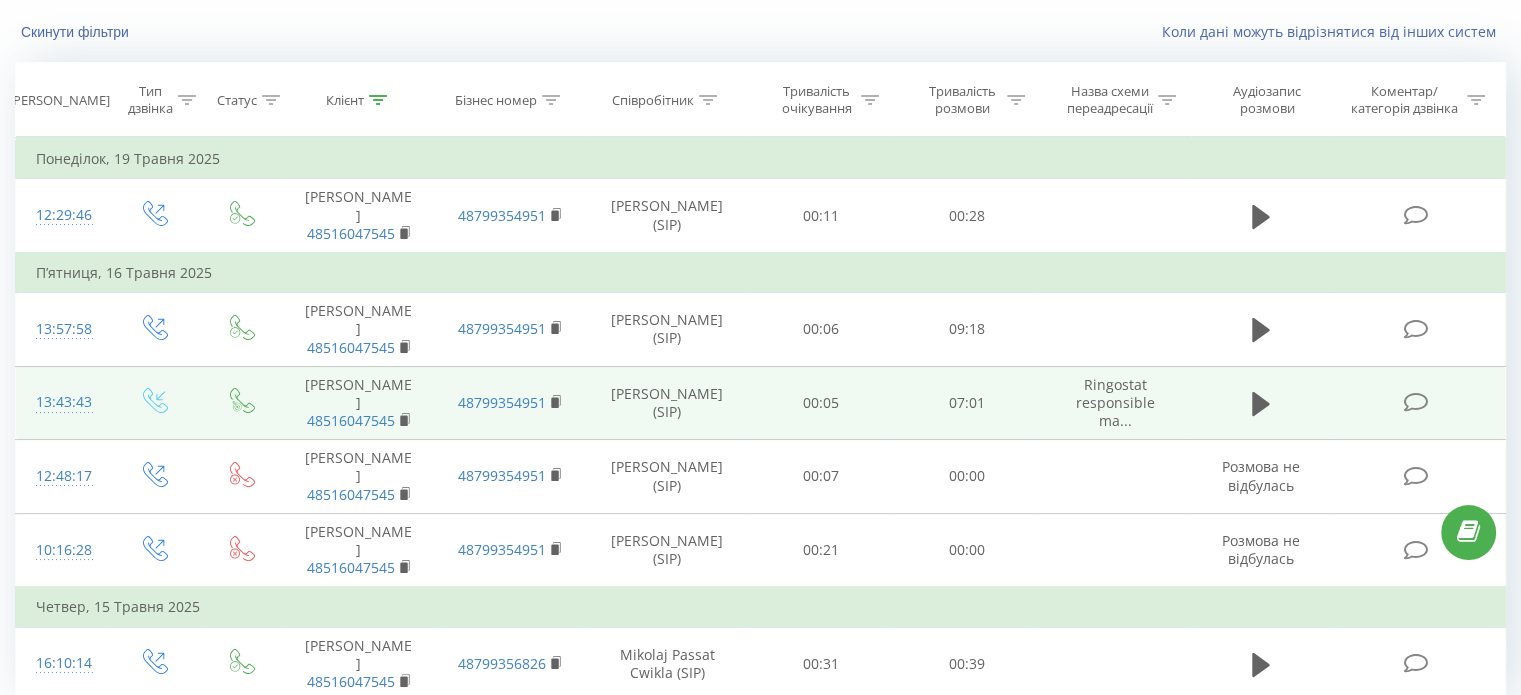 click at bounding box center (1415, 402) 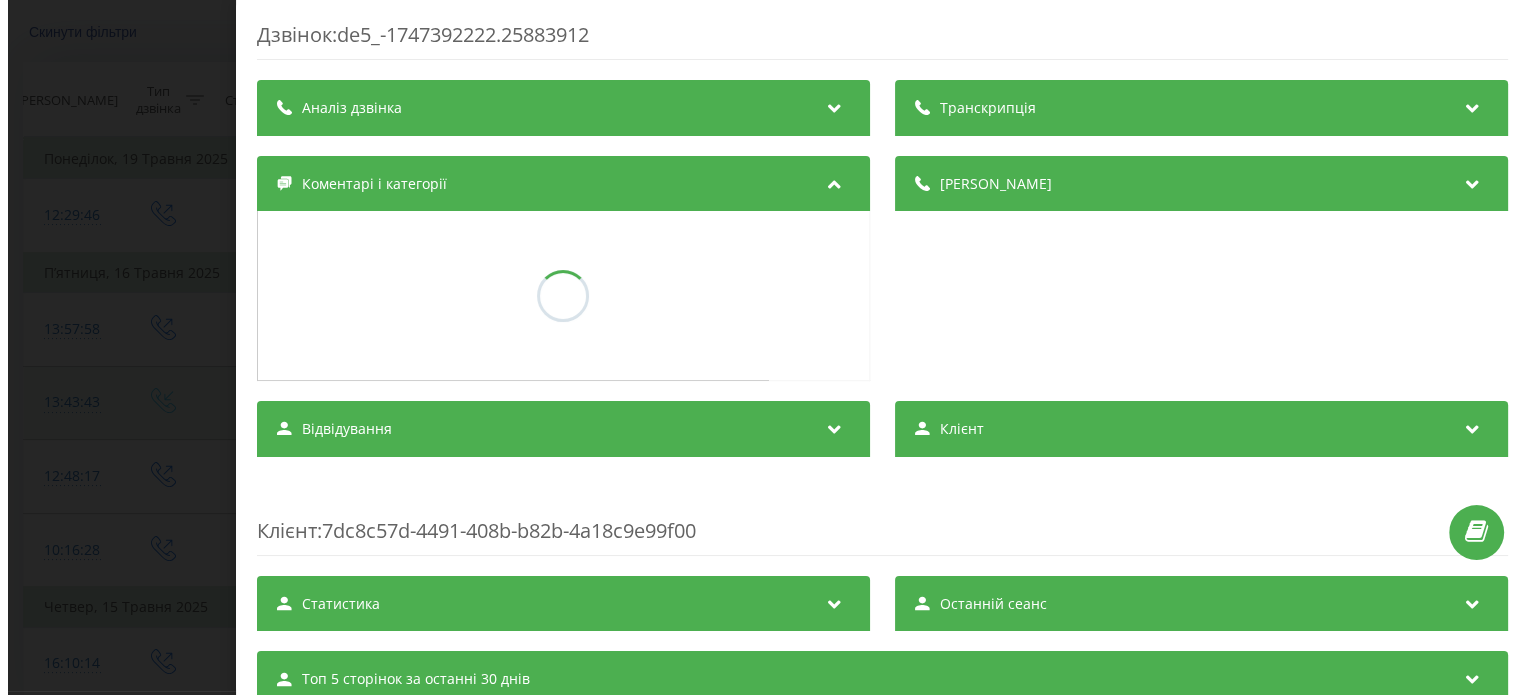 scroll, scrollTop: 105, scrollLeft: 0, axis: vertical 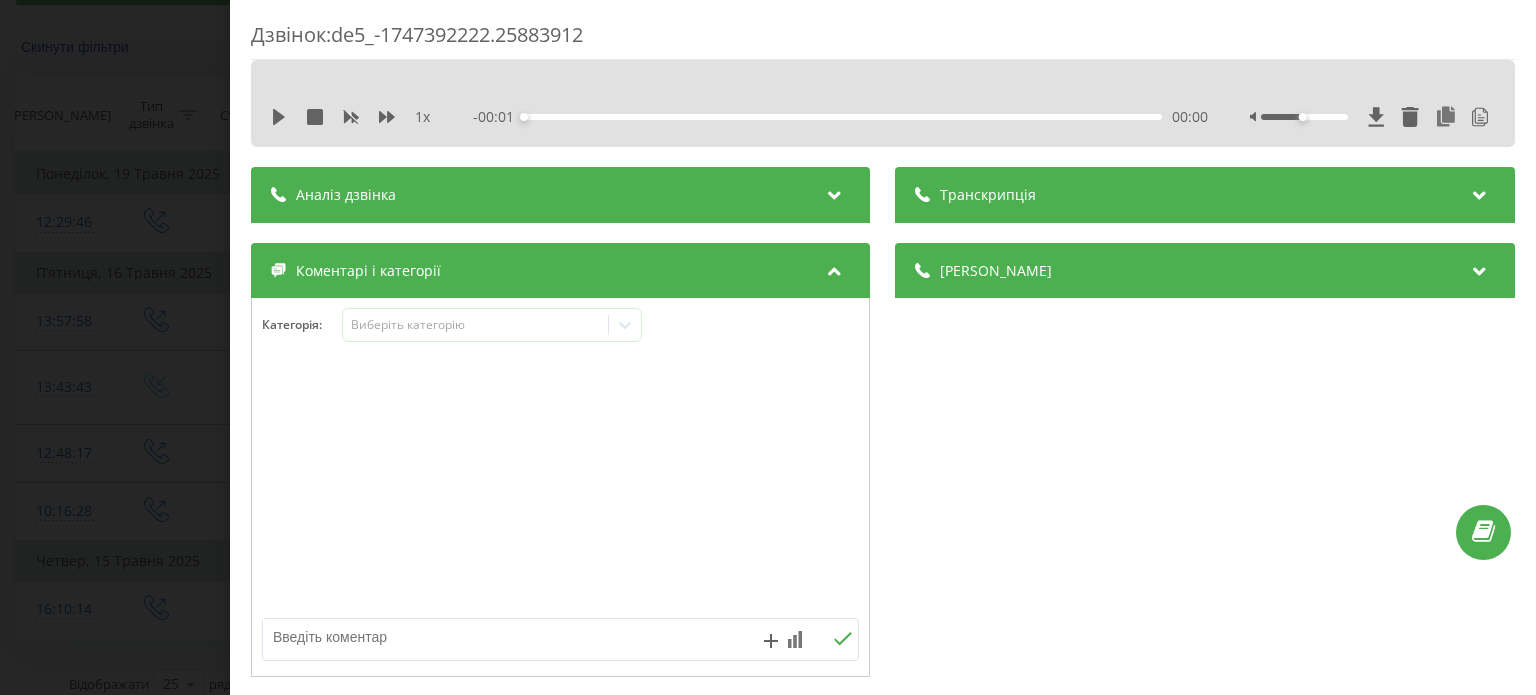 click on "Транскрипція" at bounding box center (1205, 195) 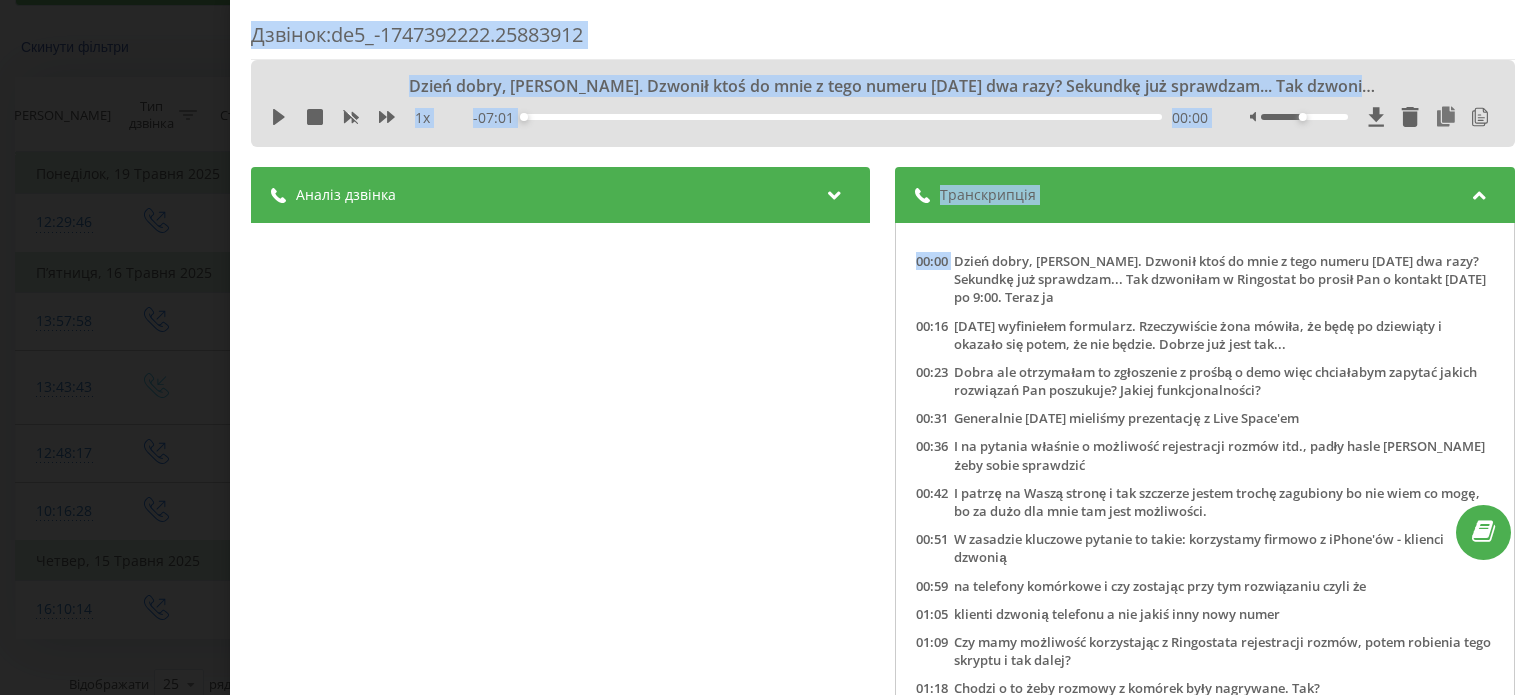 scroll, scrollTop: 223, scrollLeft: 0, axis: vertical 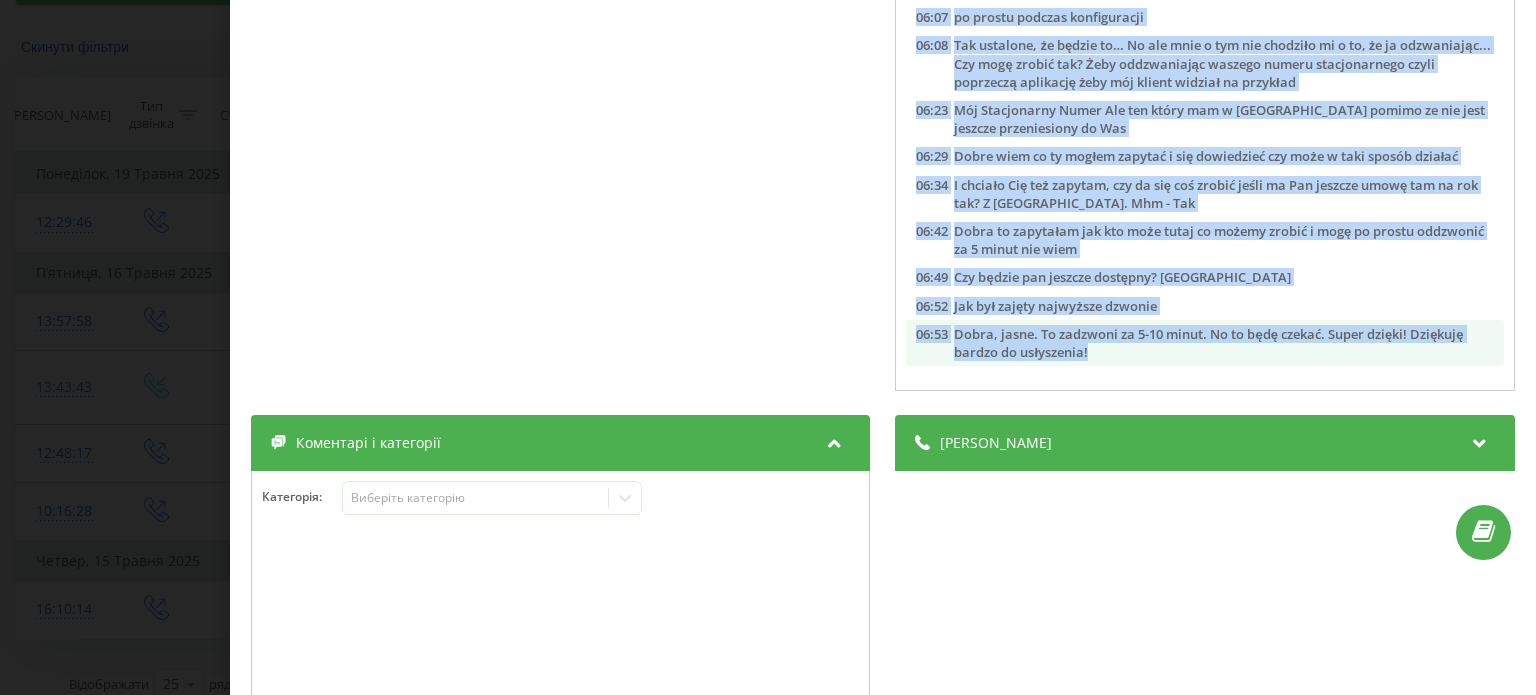 drag, startPoint x: 948, startPoint y: 254, endPoint x: 1201, endPoint y: 356, distance: 272.78748 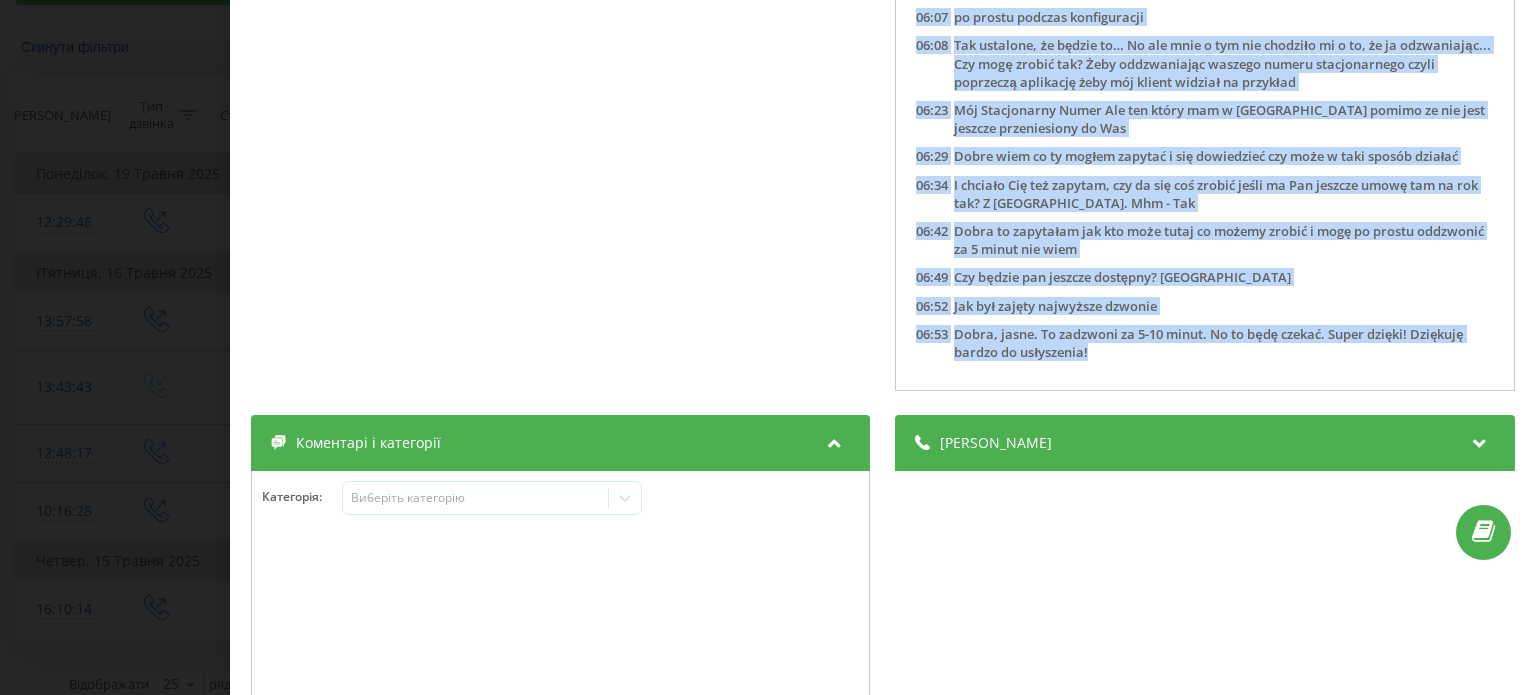 click on "Дзвінок :  de5_-1747392222.25883912 Dzień dobry, [PERSON_NAME]. Dzwonił ktoś do mnie z tego numeru [DATE] dwa razy? Sekundkę już sprawdzam... Tak dzwoniłam w Ringostat bo prosił Pan o kontakt [DATE] po 9:00. Teraz ja   1 x  - 07:01 00:00   00:00   Транскрипція 00:00 Dzień dobry, [PERSON_NAME]. Dzwonił ktoś do mnie z tego numeru [DATE] dwa razy? Sekundkę już sprawdzam... Tak dzwoniłam w Ringostat bo prosił Pan o kontakt [DATE] po 9:00. Teraz ja 00:16 [DATE] wyfiniełem formularz. Rzeczywiście żona mówiła, że będę po dziewiąty i okazało się potem, że nie będzie. Dobrze już jest tak... 00:23 Dobra ale otrzymałam to zgłoszenie z prośbą o demo więc chciałabym zapytać jakich rozwiązań Pan poszukuje? Jakiej funkcjonalności? 00:31 Generalnie [DATE] mieliśmy prezentację z Live Space'em 00:36 I na pytania właśnie o możliwość rejestracji rozmów itd., padły hasle Ringostat żeby sobie sprawdzić 00:42 00:51 00:59 01:05 01:09 01:18 01:23 01:30 7" at bounding box center [768, 347] 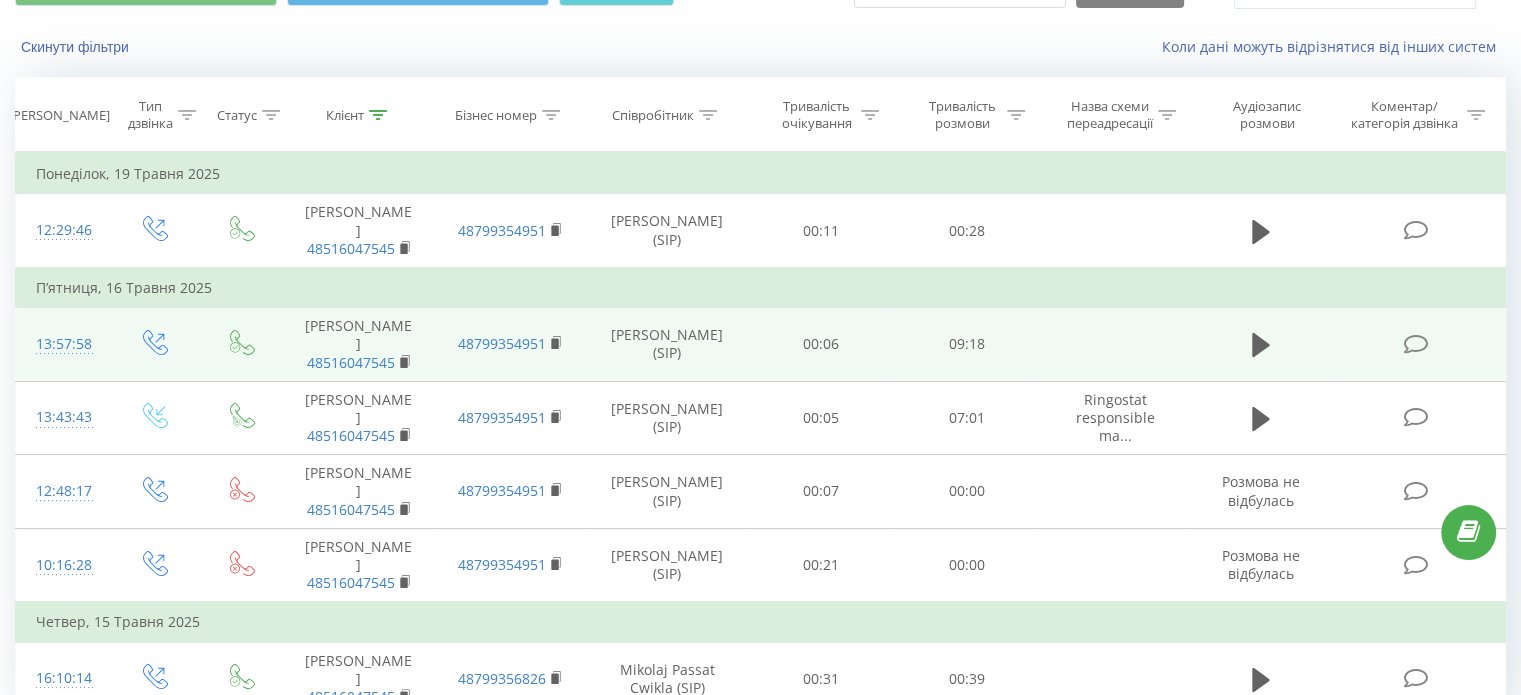 click at bounding box center (1415, 344) 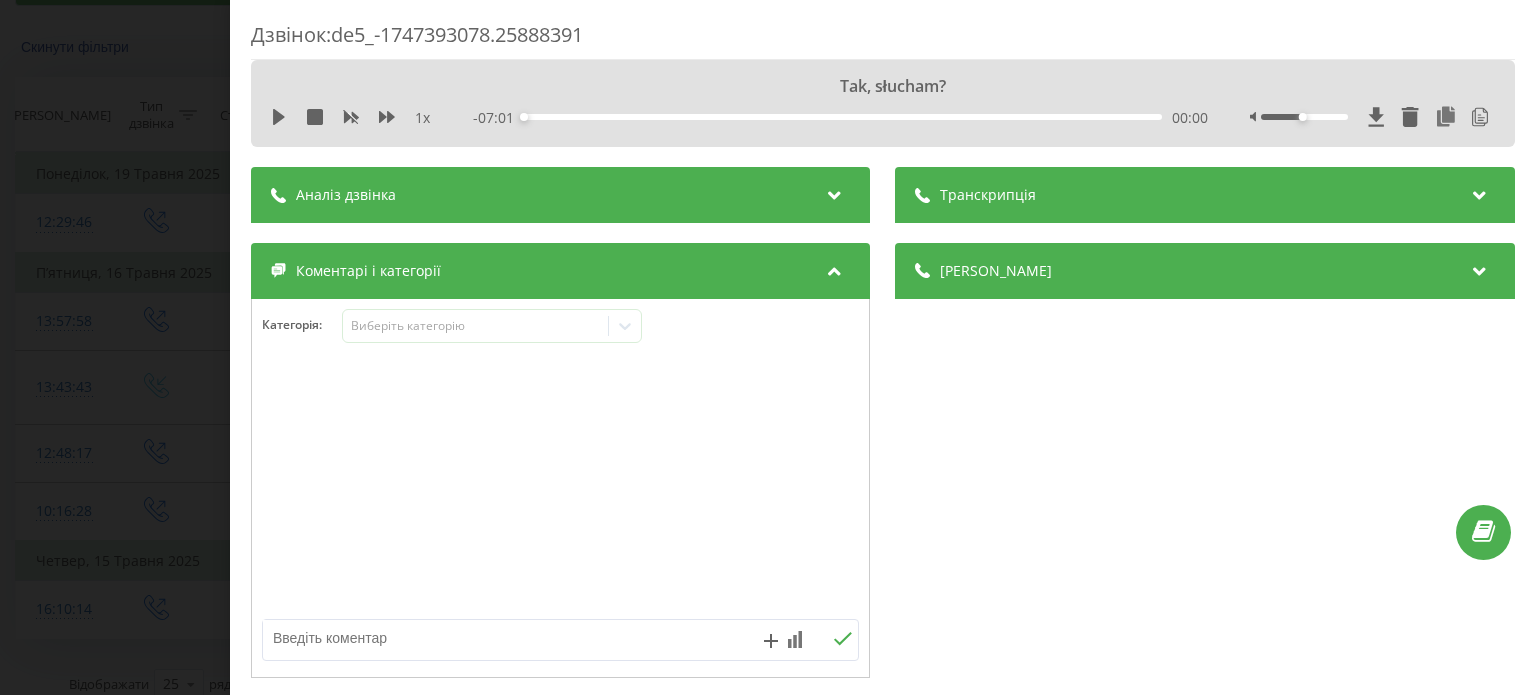 click on "Транскрипція" at bounding box center [1205, 195] 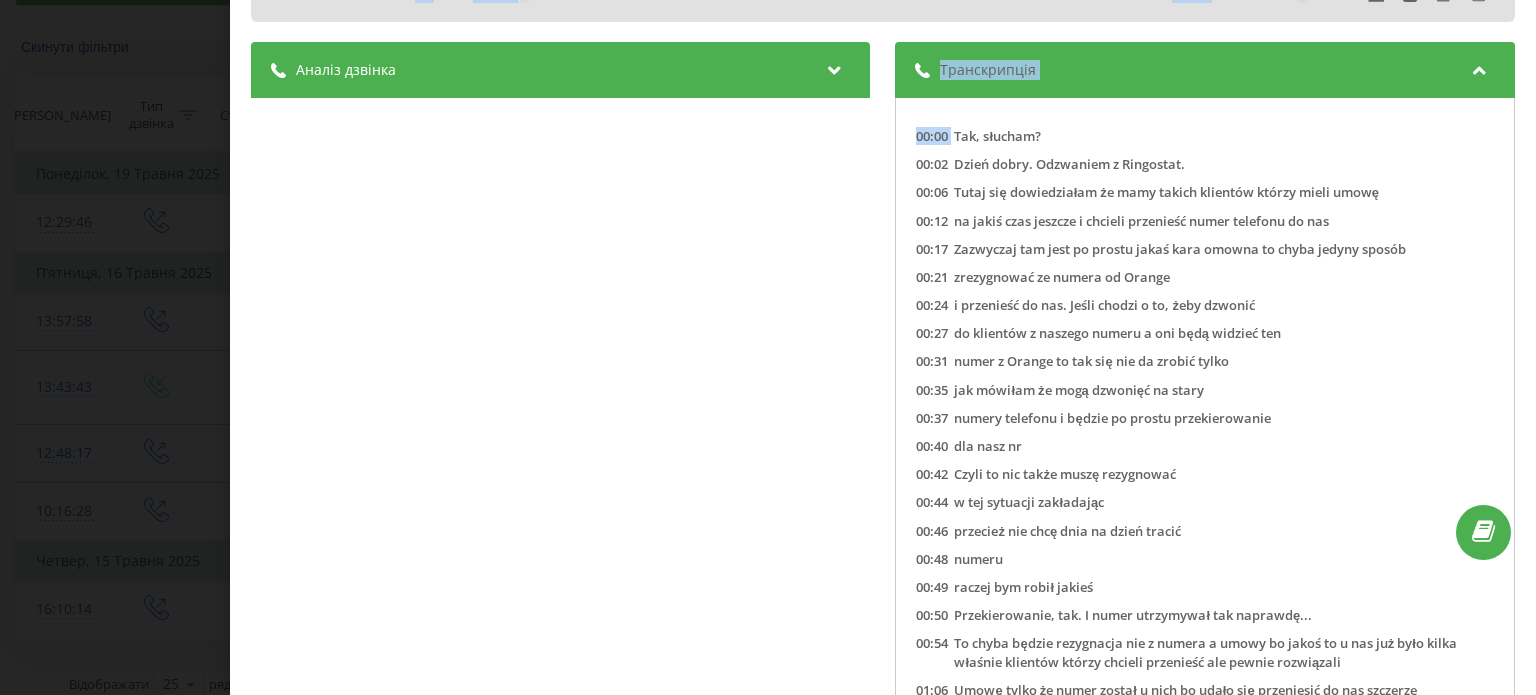 scroll, scrollTop: 223, scrollLeft: 0, axis: vertical 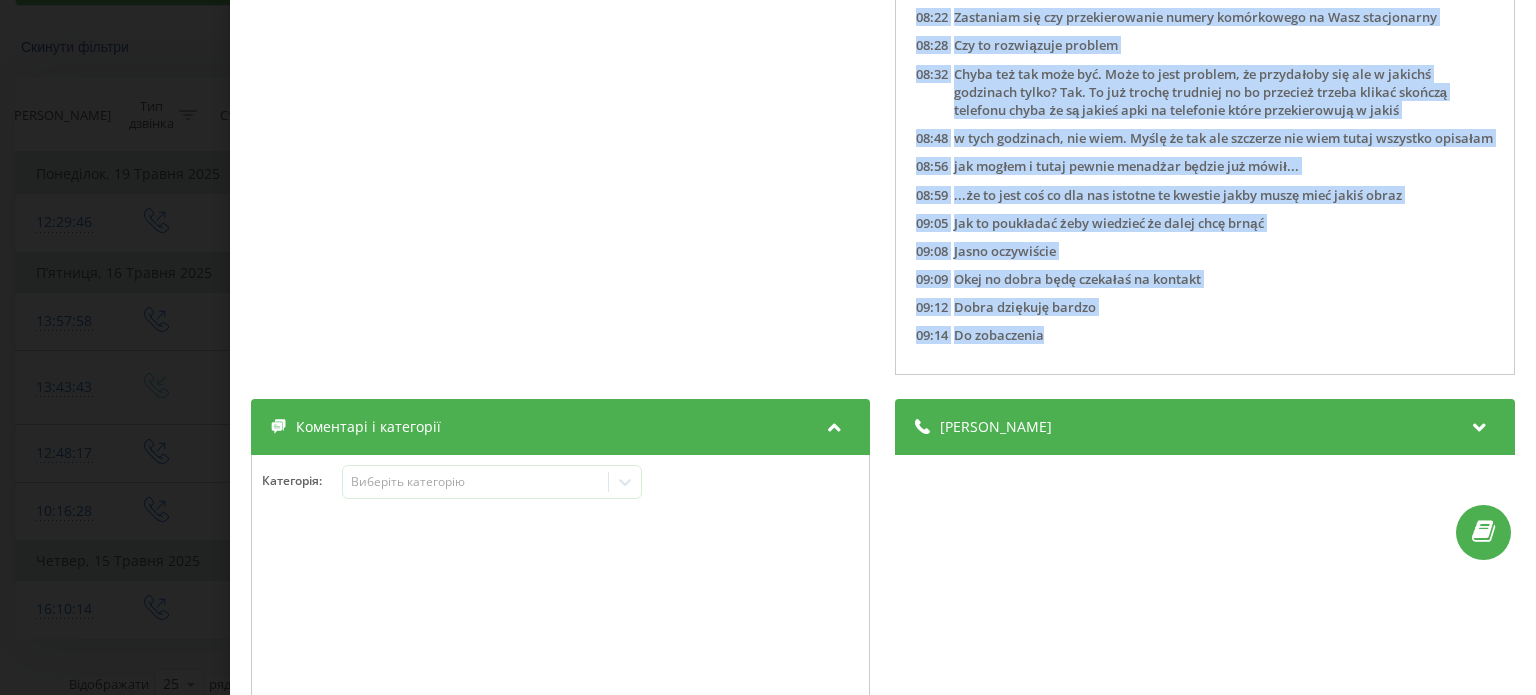 drag, startPoint x: 946, startPoint y: 254, endPoint x: 1114, endPoint y: 354, distance: 195.5096 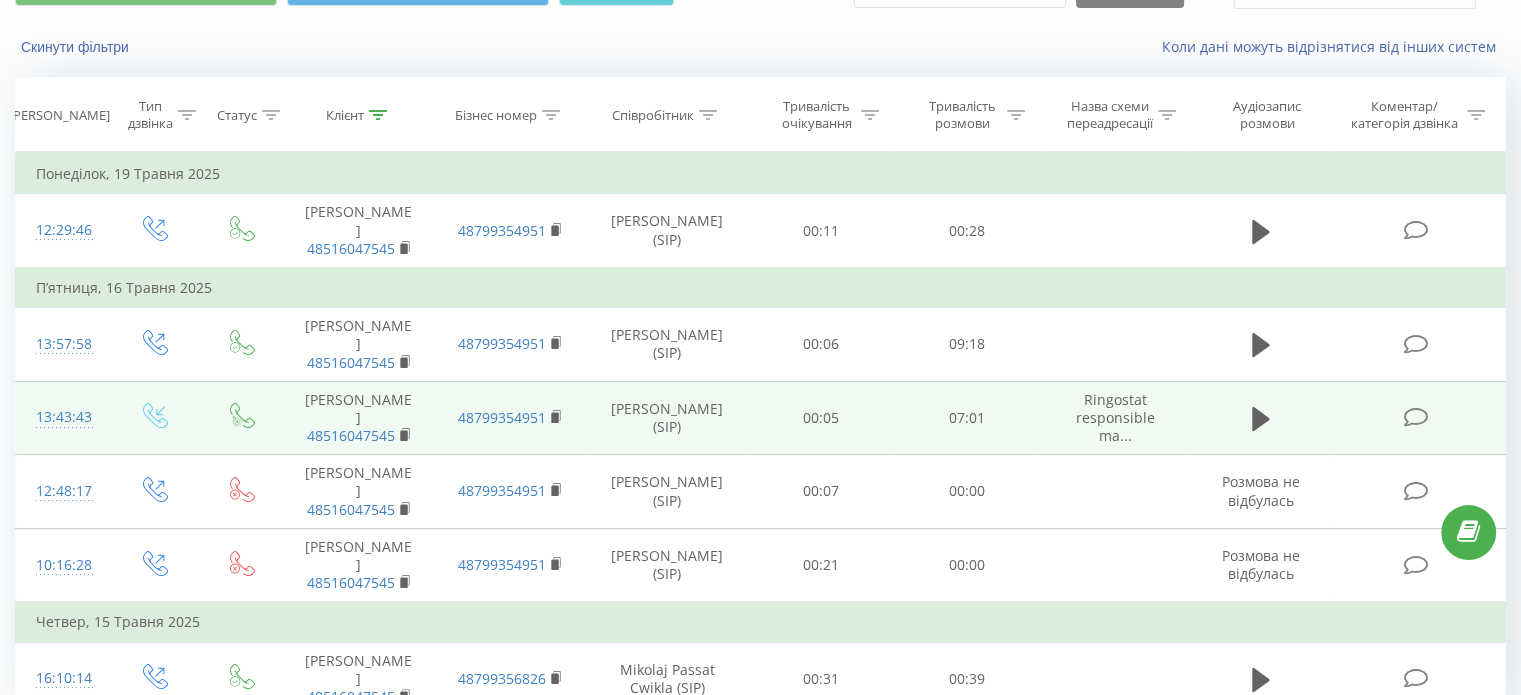 scroll, scrollTop: 0, scrollLeft: 0, axis: both 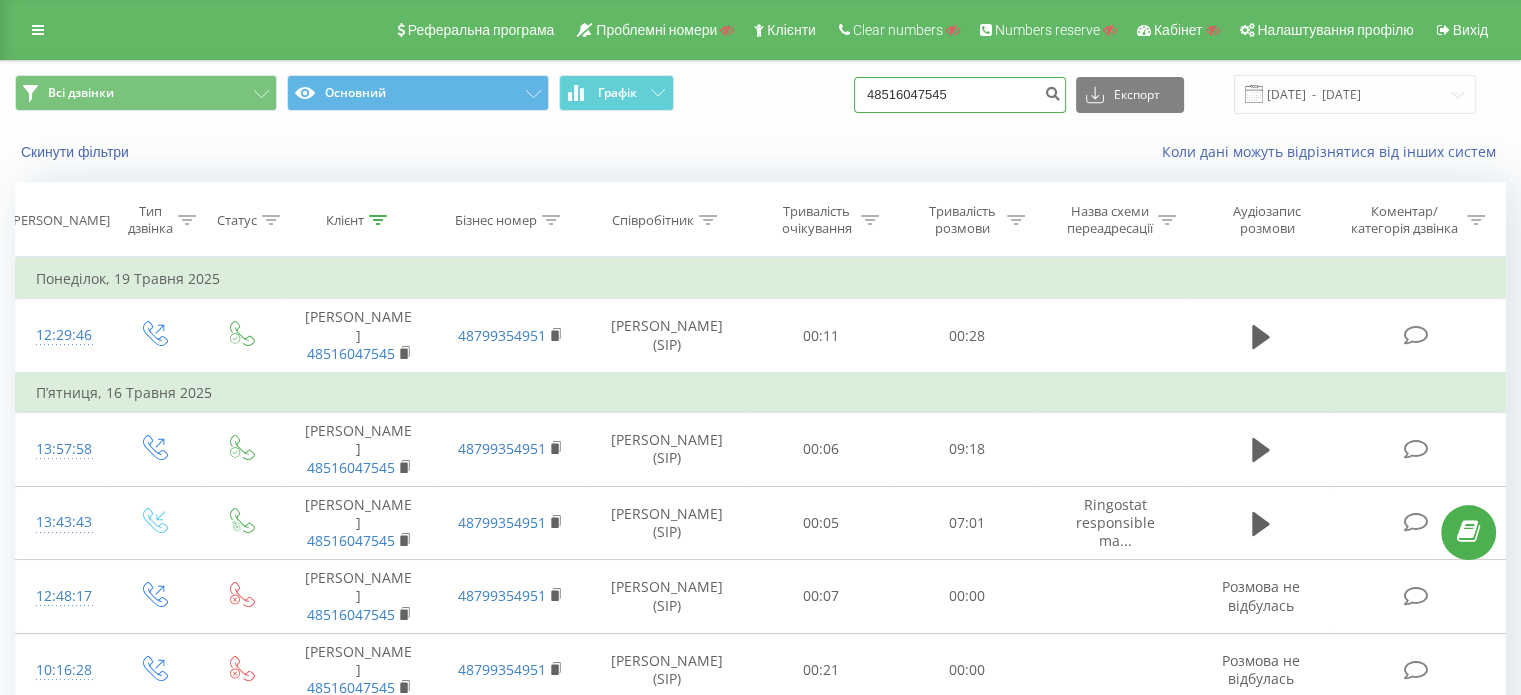 click on "48516047545" at bounding box center [960, 95] 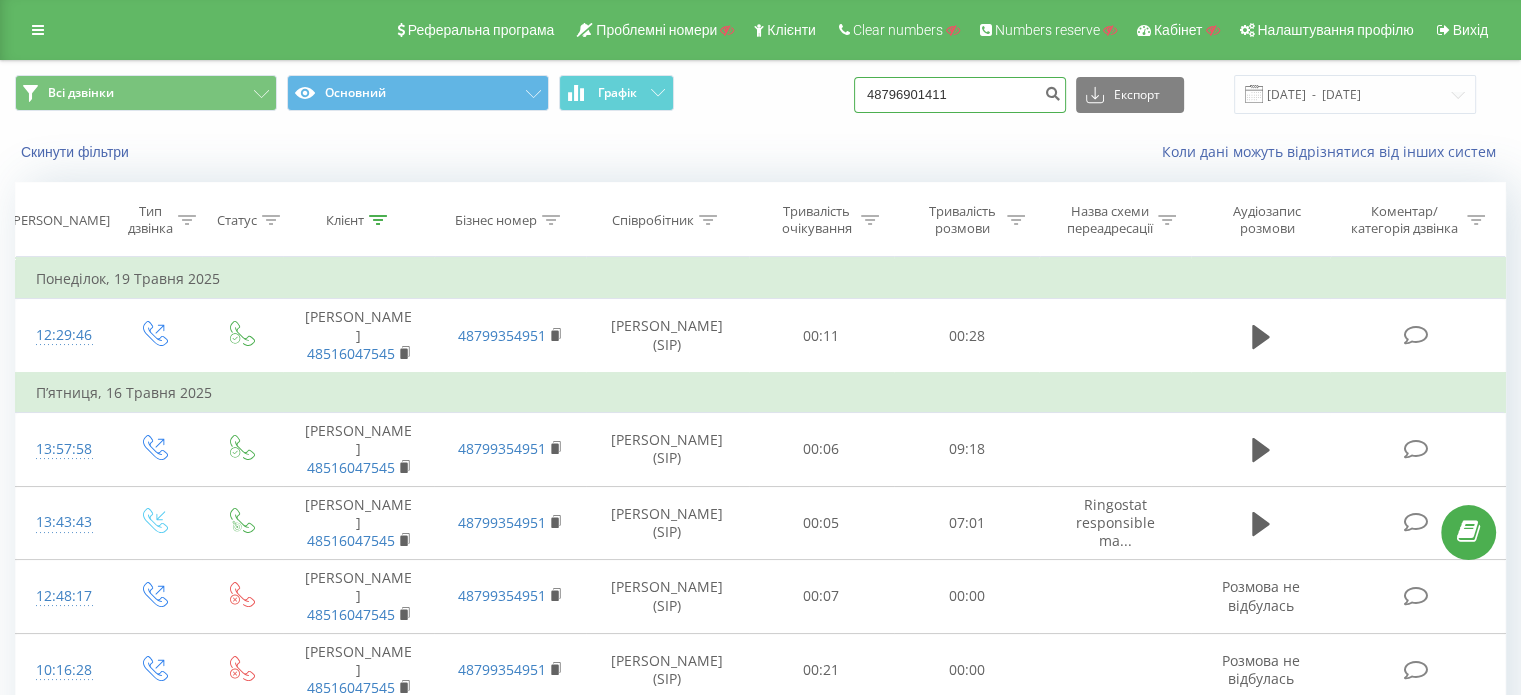 type on "48796901411" 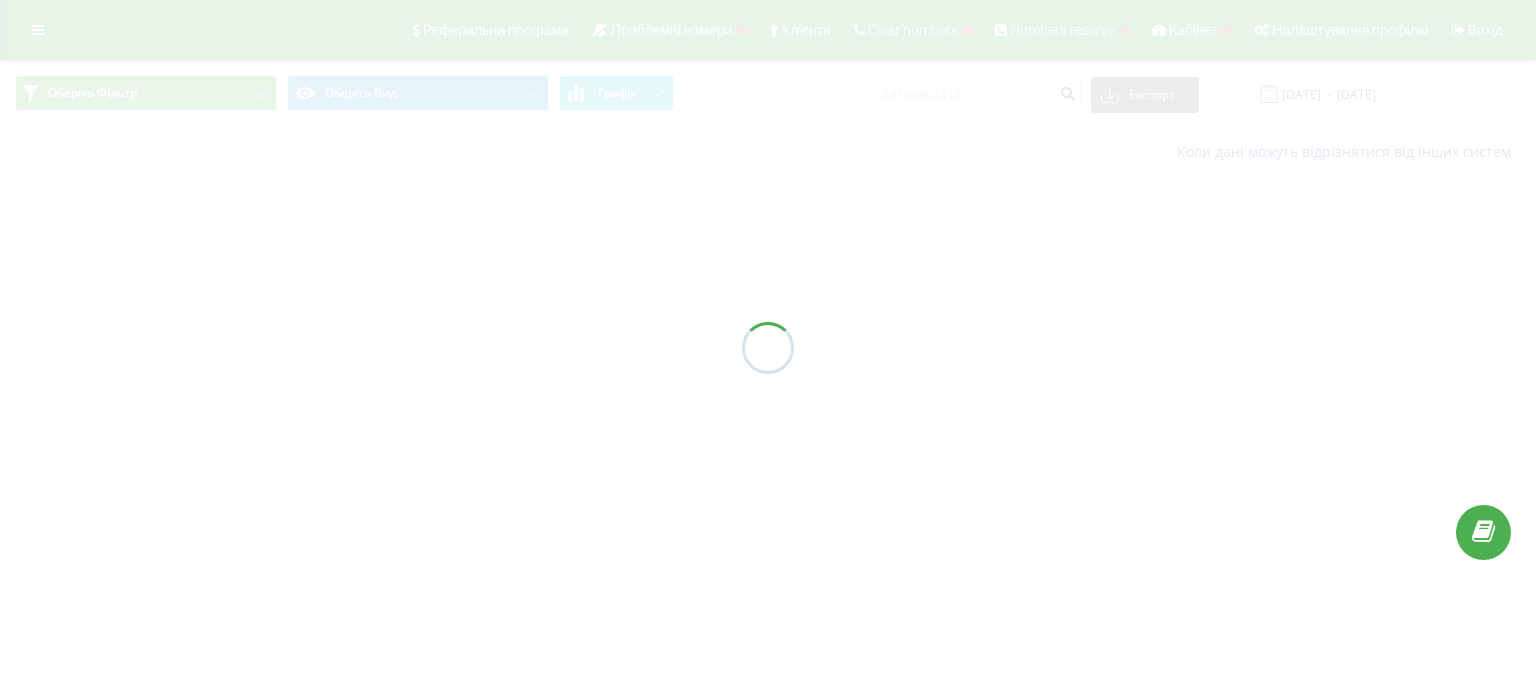 scroll, scrollTop: 0, scrollLeft: 0, axis: both 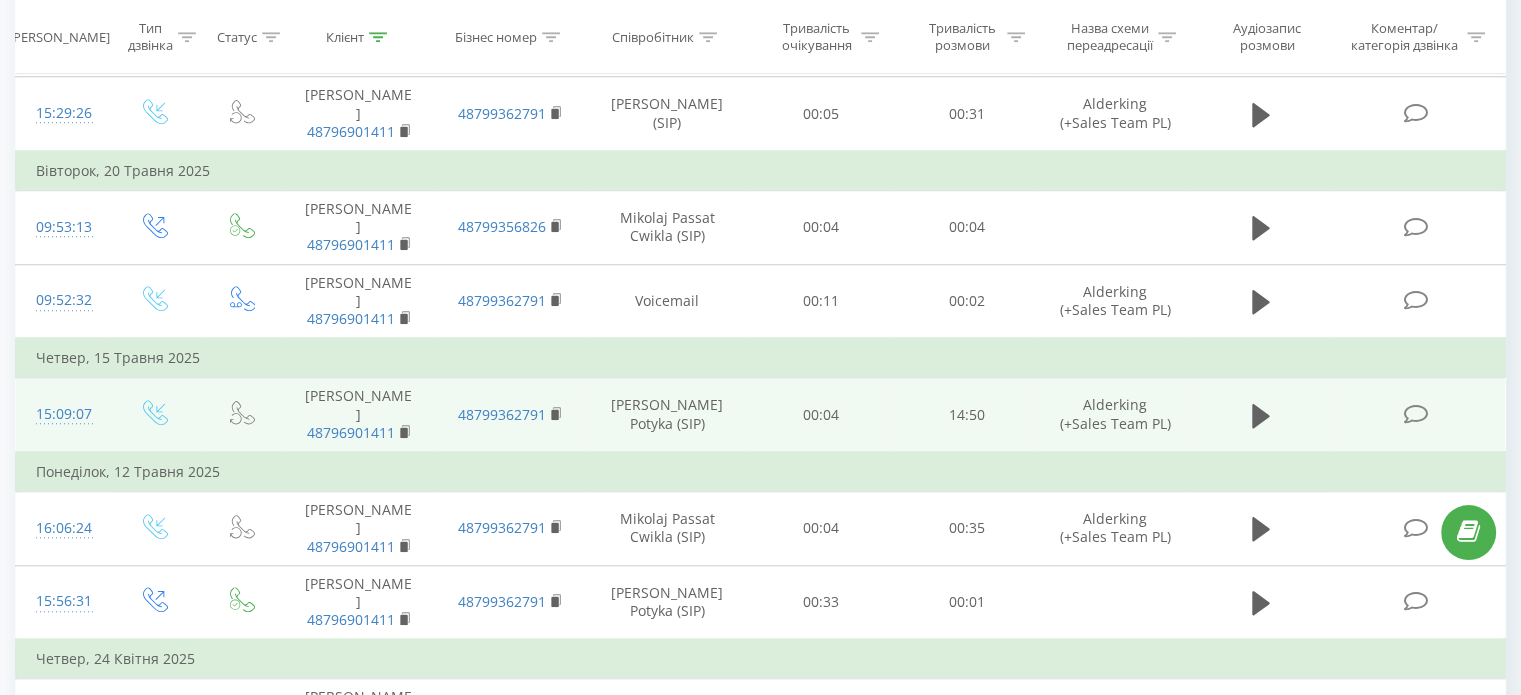 click at bounding box center [1415, 414] 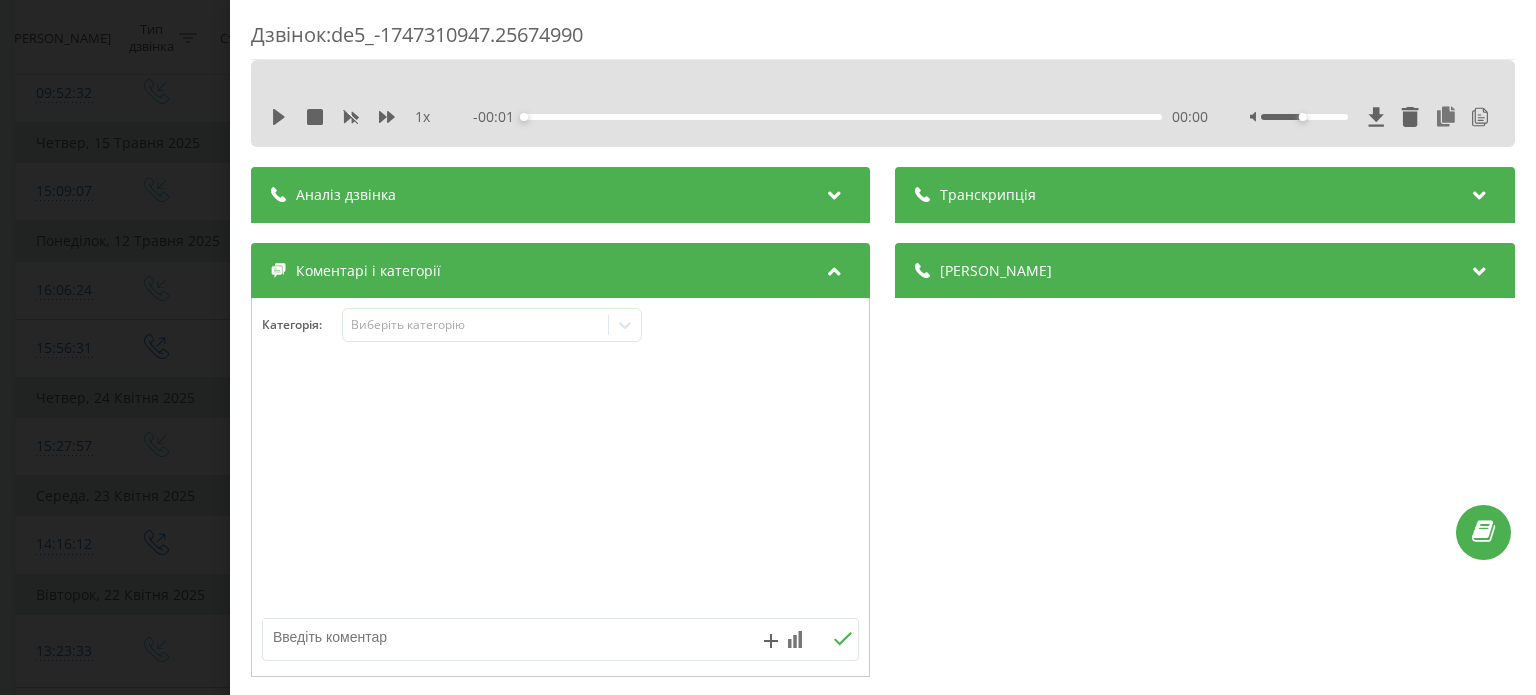 click on "Транскрипція" at bounding box center (1205, 195) 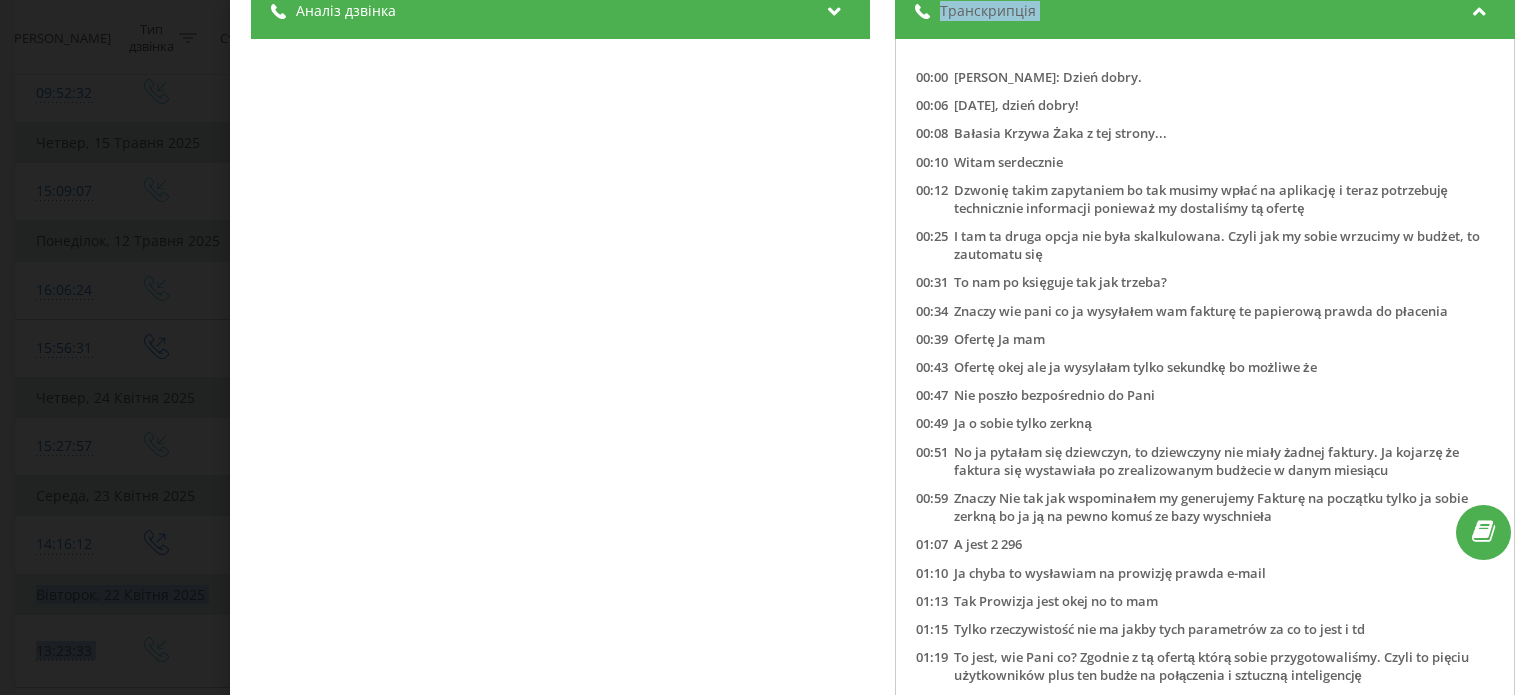 scroll, scrollTop: 223, scrollLeft: 0, axis: vertical 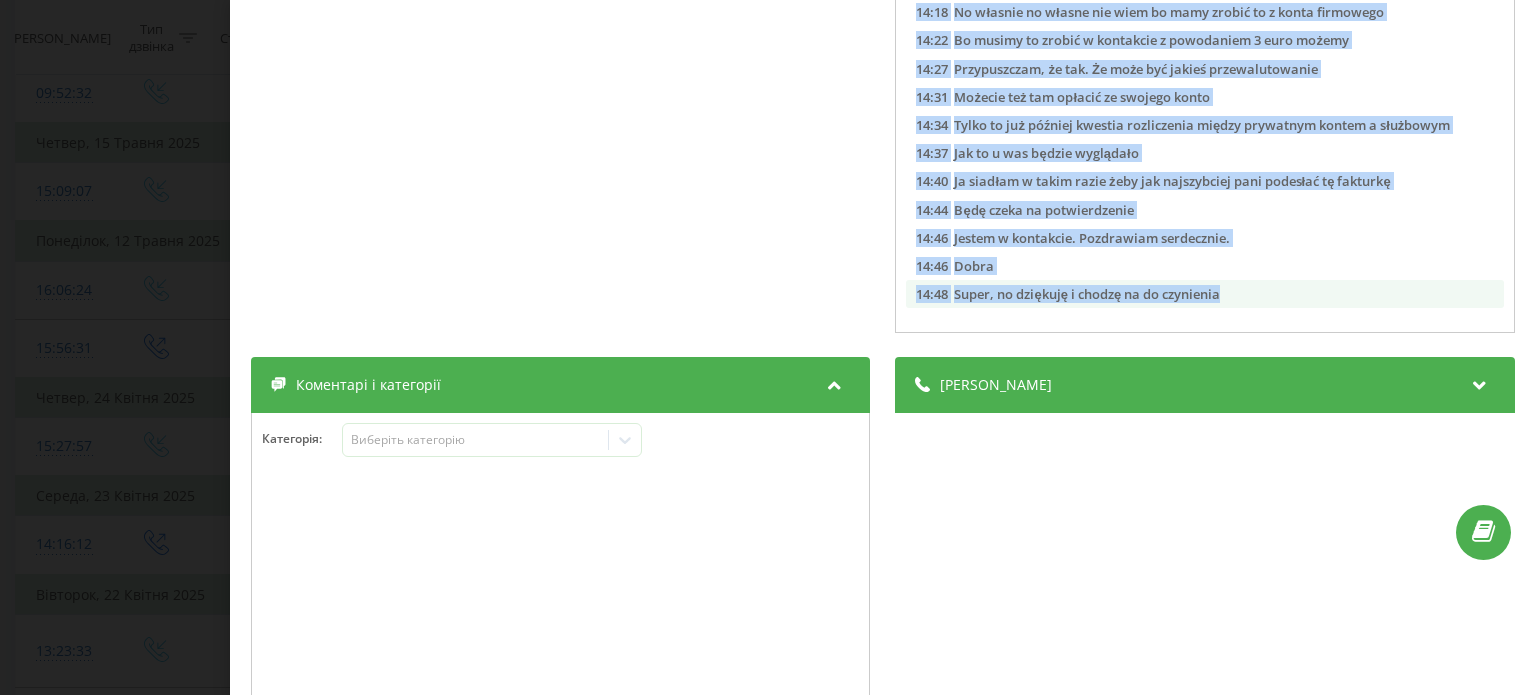 drag, startPoint x: 905, startPoint y: 256, endPoint x: 1251, endPoint y: 303, distance: 349.1776 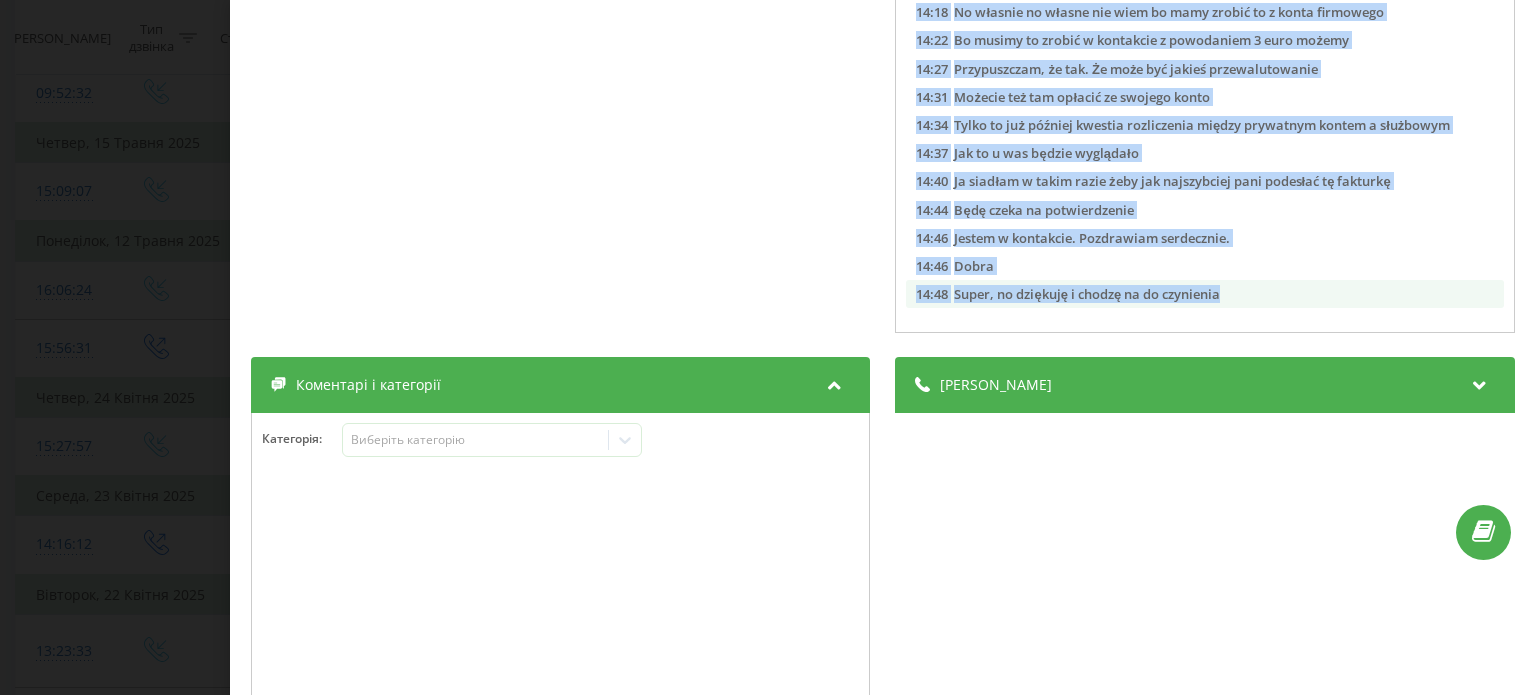 copy on "00:00 Arkadiusz: Dzień dobry. 00:06 Dziś, dzień dobry! 00:08 Bałasia Krzywa Żaka z tej strony... 00:10 Witam serdecznie 00:12 Dzwonię takim zapytaniem bo tak musimy wpłać na aplikację i teraz potrzebuję technicznie informacji ponieważ my dostaliśmy tą ofertę 00:25 I tam ta druga opcja nie była skalkulowana. Czyli jak my sobie wrzucimy w budżet, to zautomatu się 00:31 To nam po księguje tak jak trzeba? 00:34 Znaczy wie pani co ja wysyłałem wam fakturę te papierową prawda do płacenia 00:39 Ofertę Ja mam 00:43 Ofertę okej ale ja wysylałam tylko sekundkę bo możliwe że 00:47 Nie poszło bezpośrednio do Pani 00:49 Ja o sobie tylko zerkną 00:51 No ja pytałam się dziewczyn, to dziewczyny nie miały żadnej faktury. Ja kojarzę że faktura się wystawiała po zrealizowanym budżecie w danym miesiącu 00:59 Znaczy Nie tak jak wspominałem my generujemy Fakturę na początku tylko ja sobie zerkną bo ja ją na pewno komuś ze bazy wyschnieła 01:07 A jest 2 296 01:10 Ja chyba to wysławiam na prowizję prawda e-mail 01:13 Tak Prowizja..." 